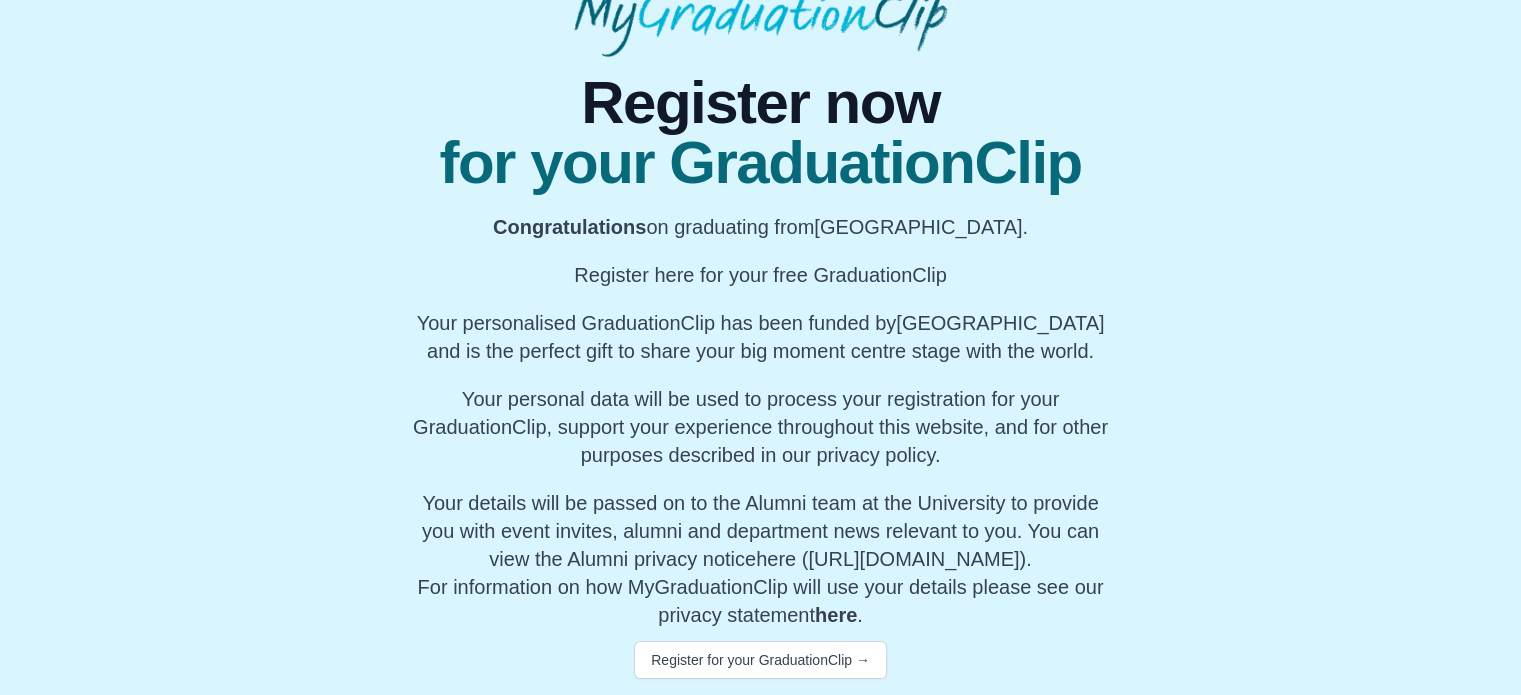 scroll, scrollTop: 208, scrollLeft: 0, axis: vertical 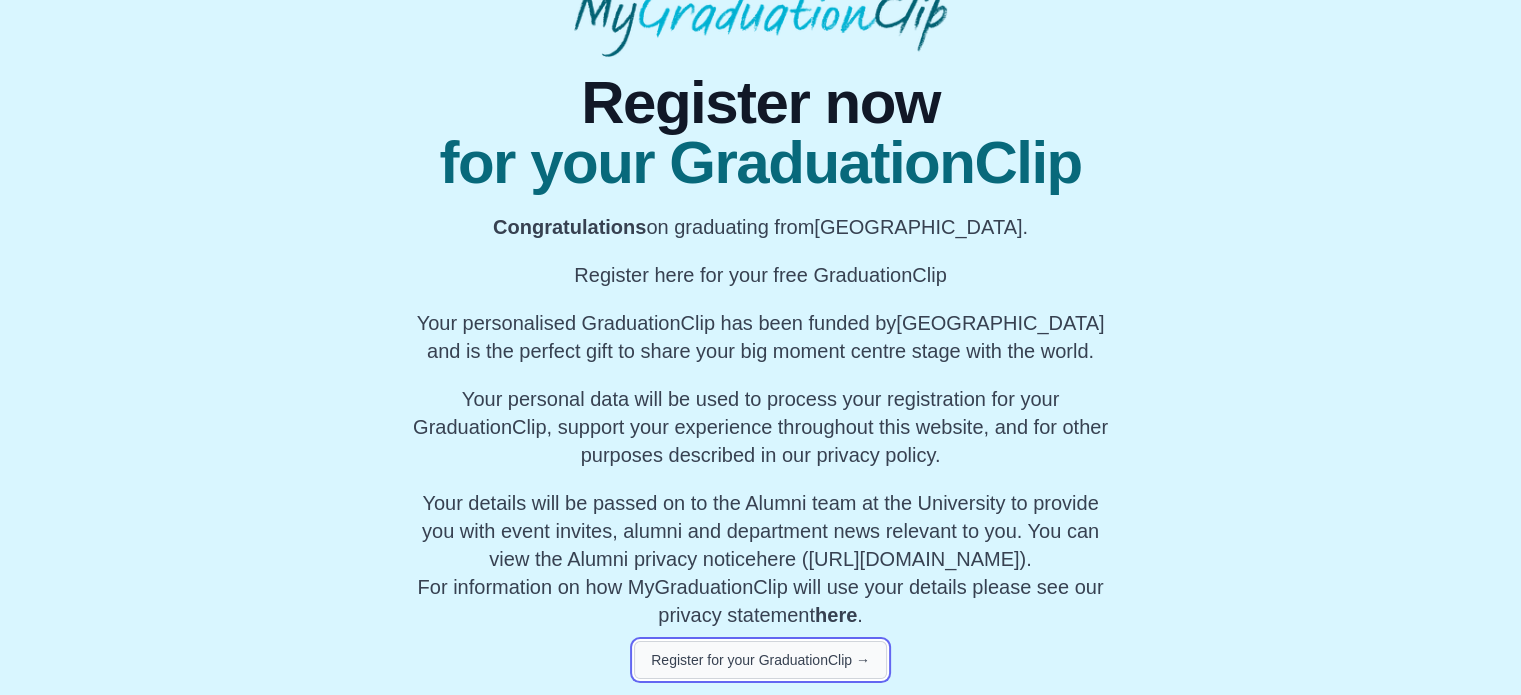 click on "Register for your GraduationClip →" at bounding box center [760, 660] 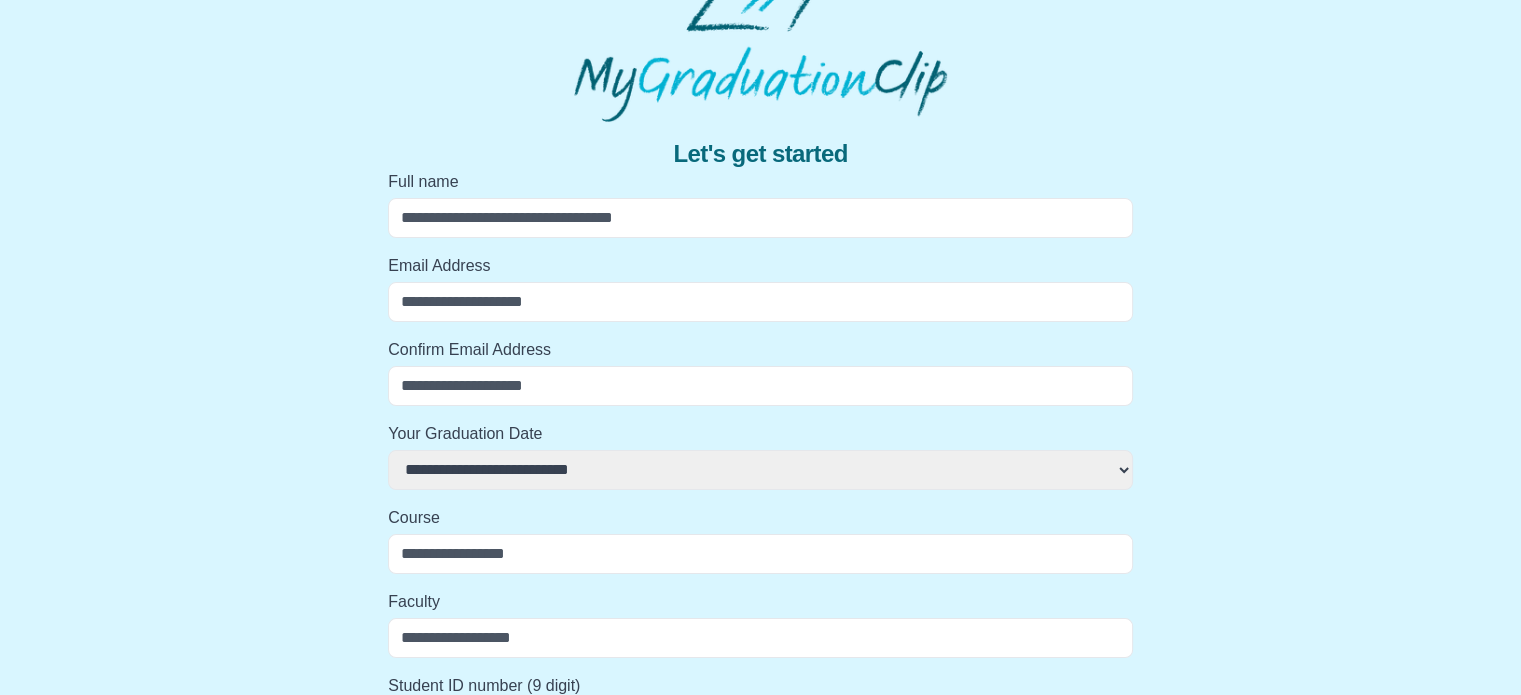 scroll, scrollTop: 0, scrollLeft: 0, axis: both 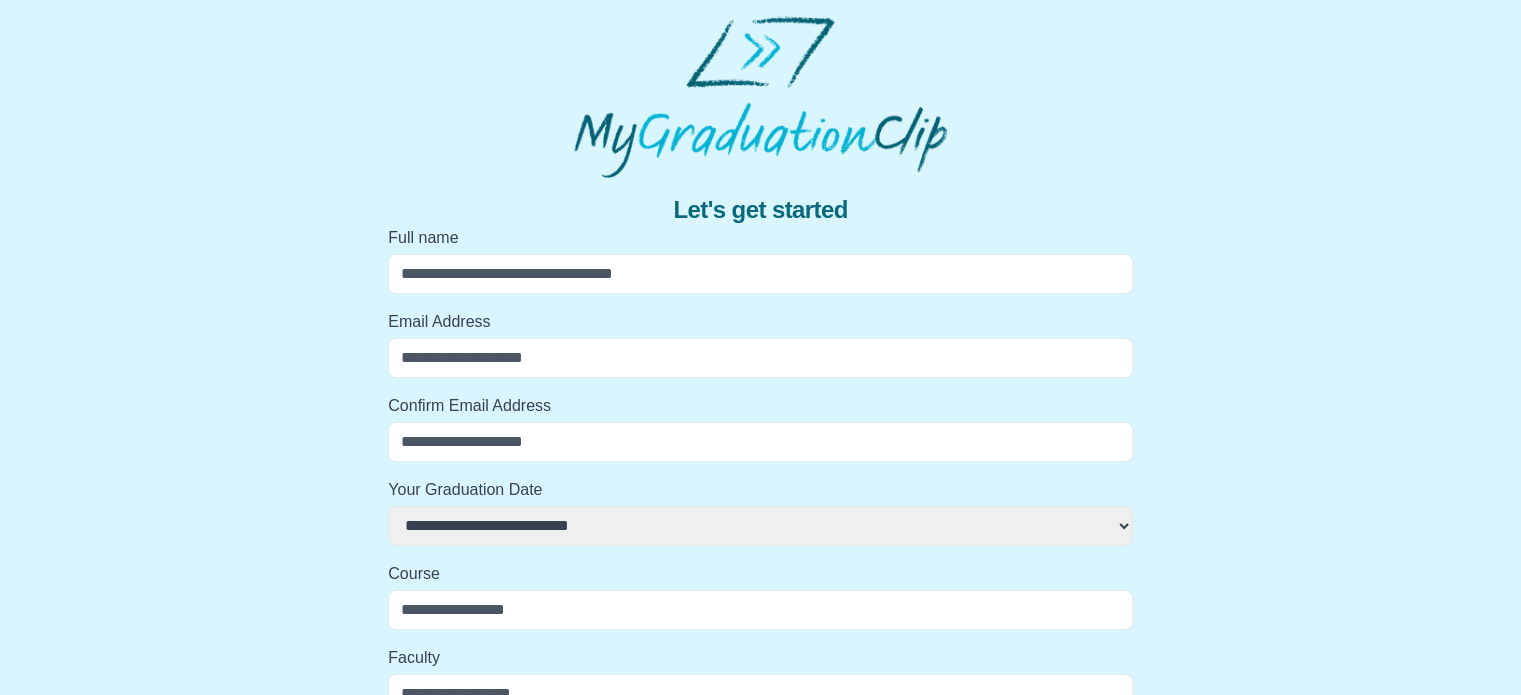 click on "Full name" at bounding box center [760, 274] 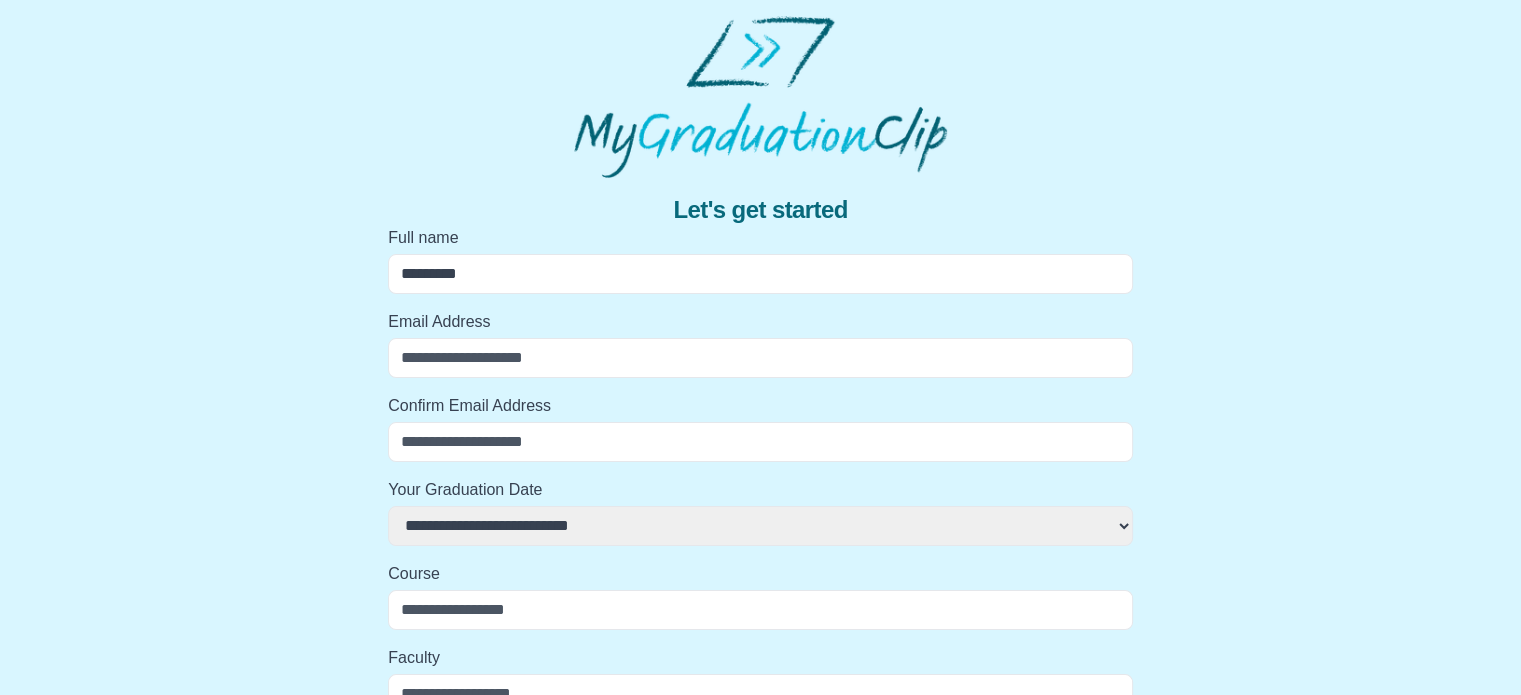 type on "**********" 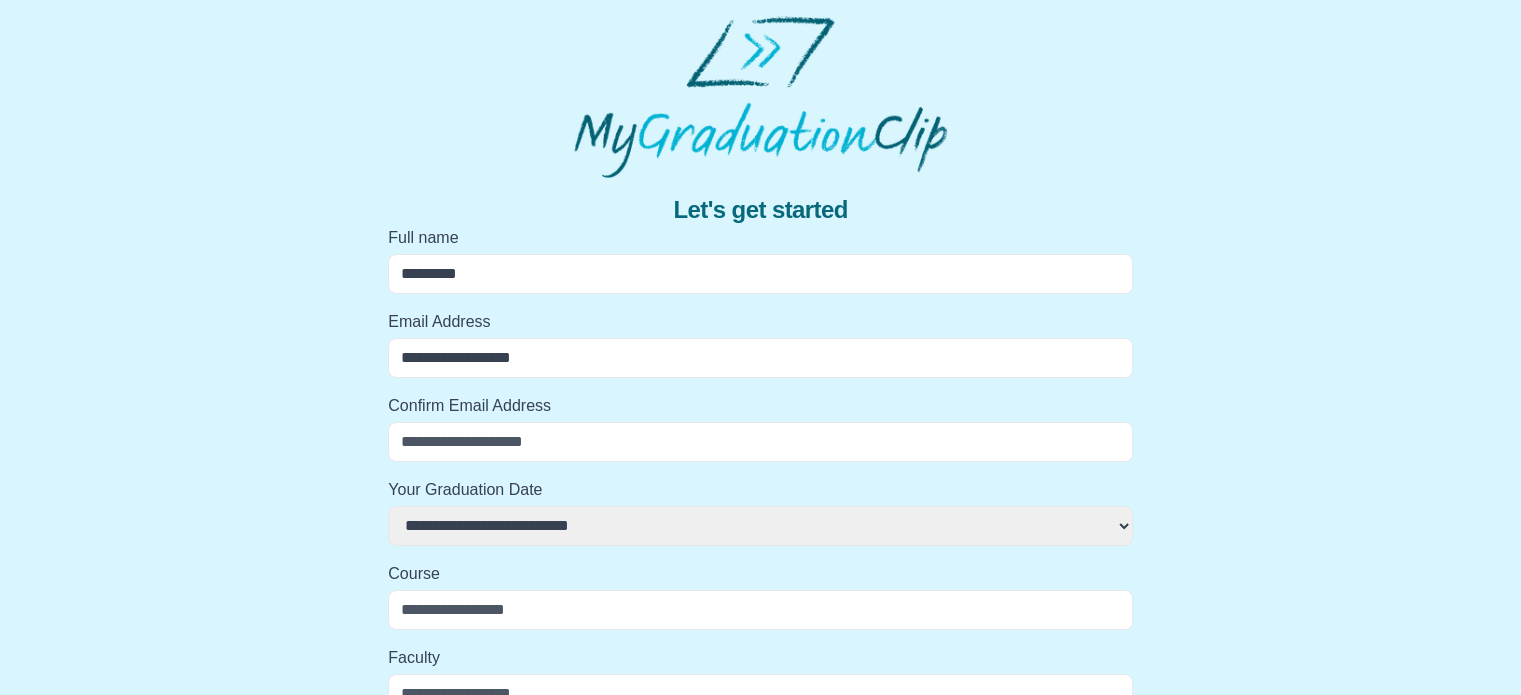 type on "**********" 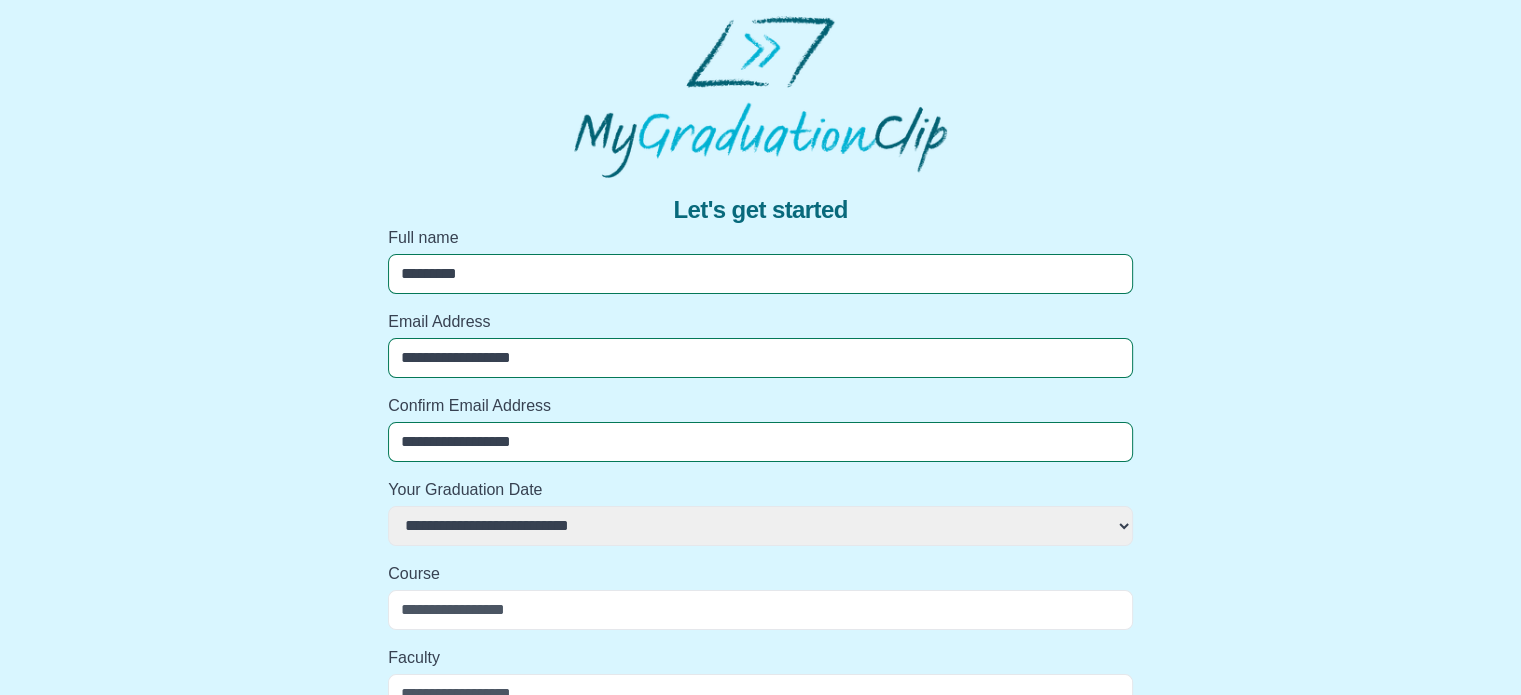 select 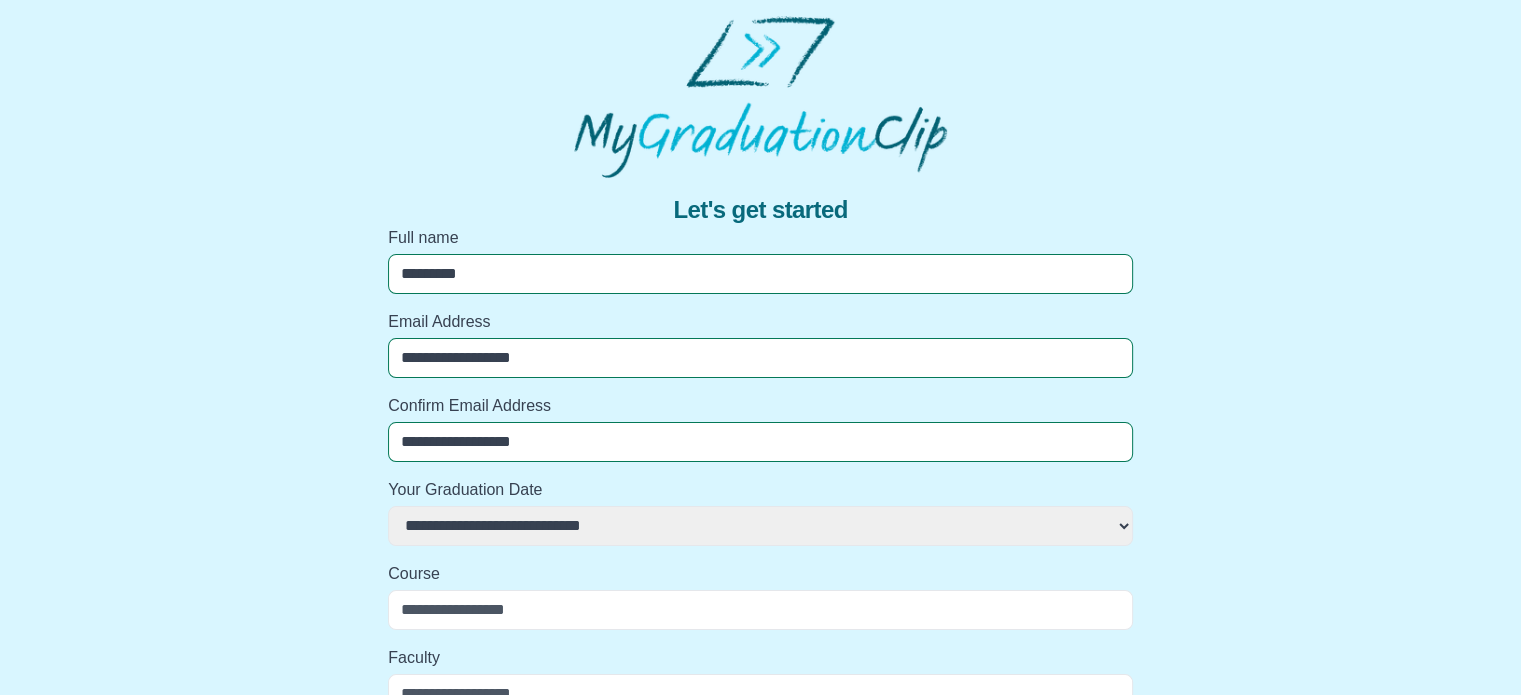 click on "**********" at bounding box center (760, 526) 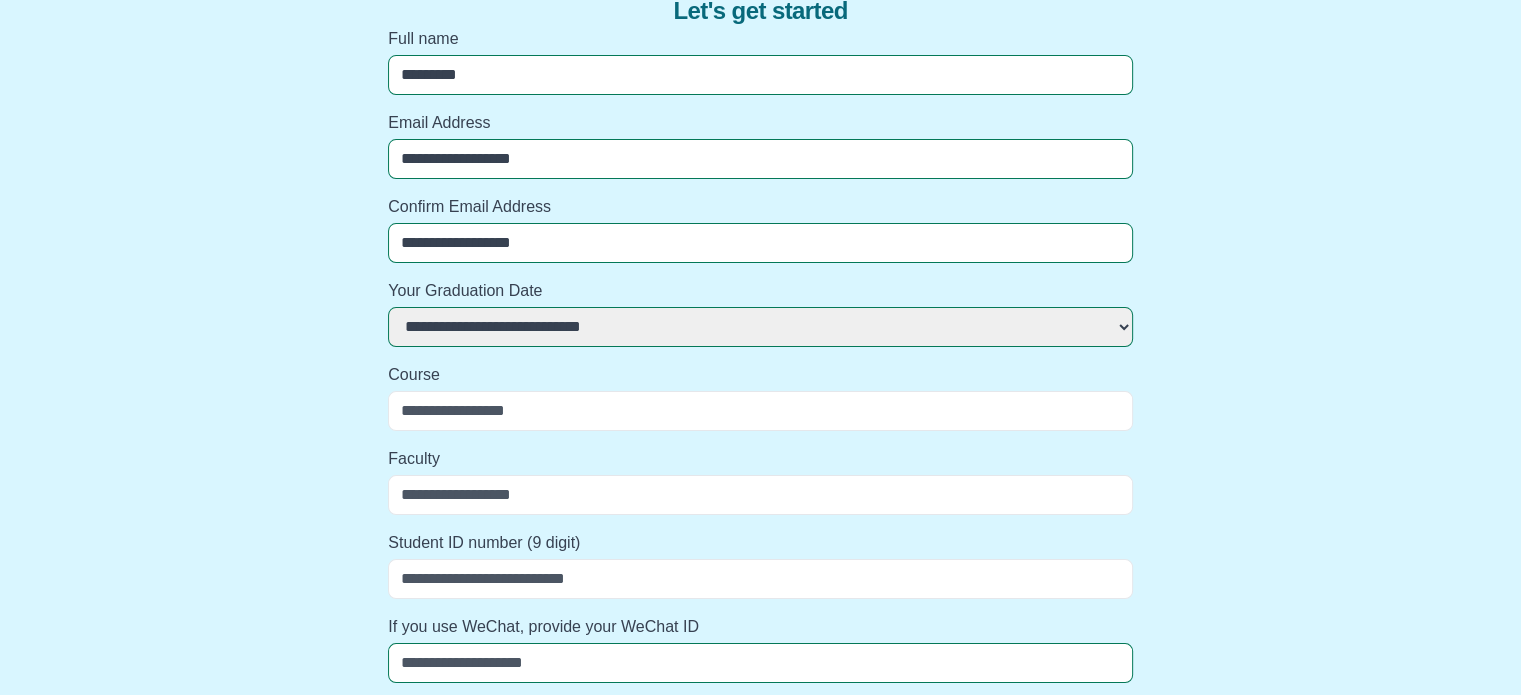 scroll, scrollTop: 200, scrollLeft: 0, axis: vertical 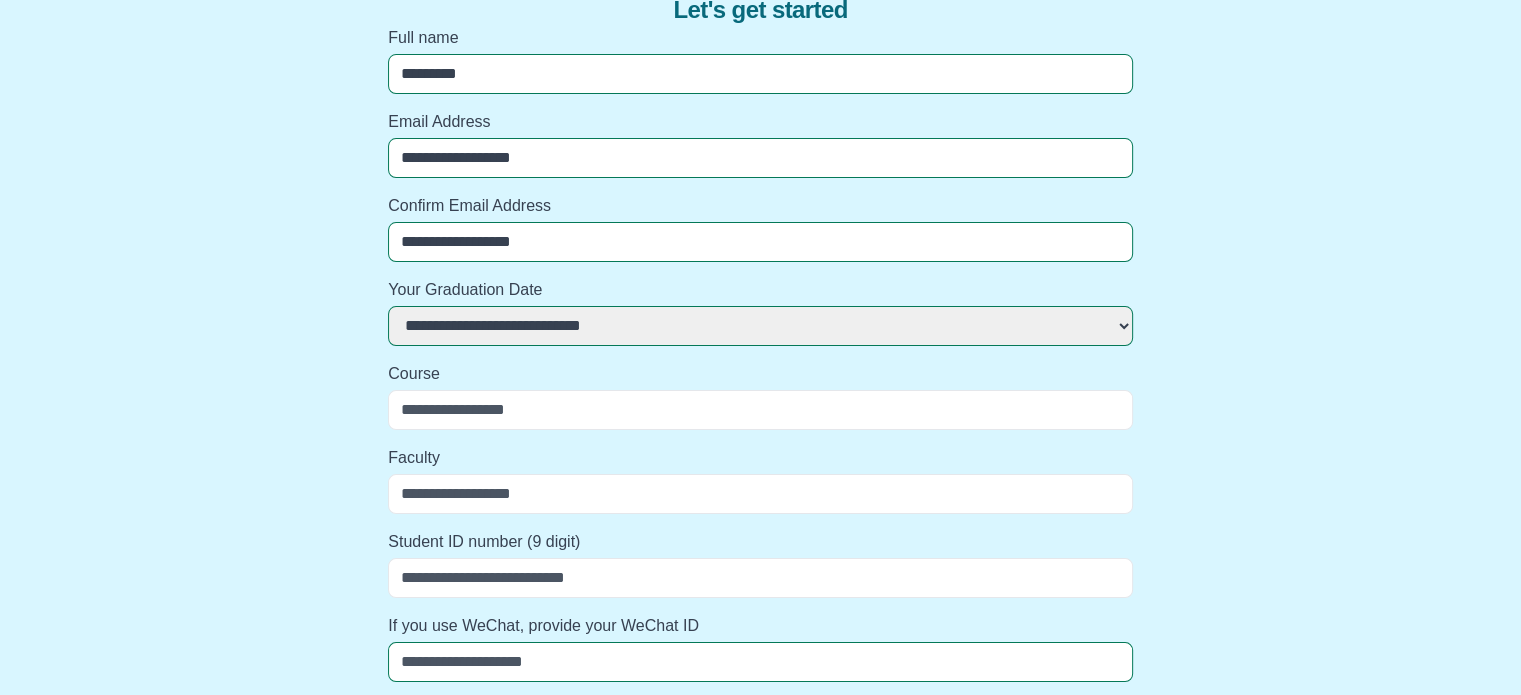 select 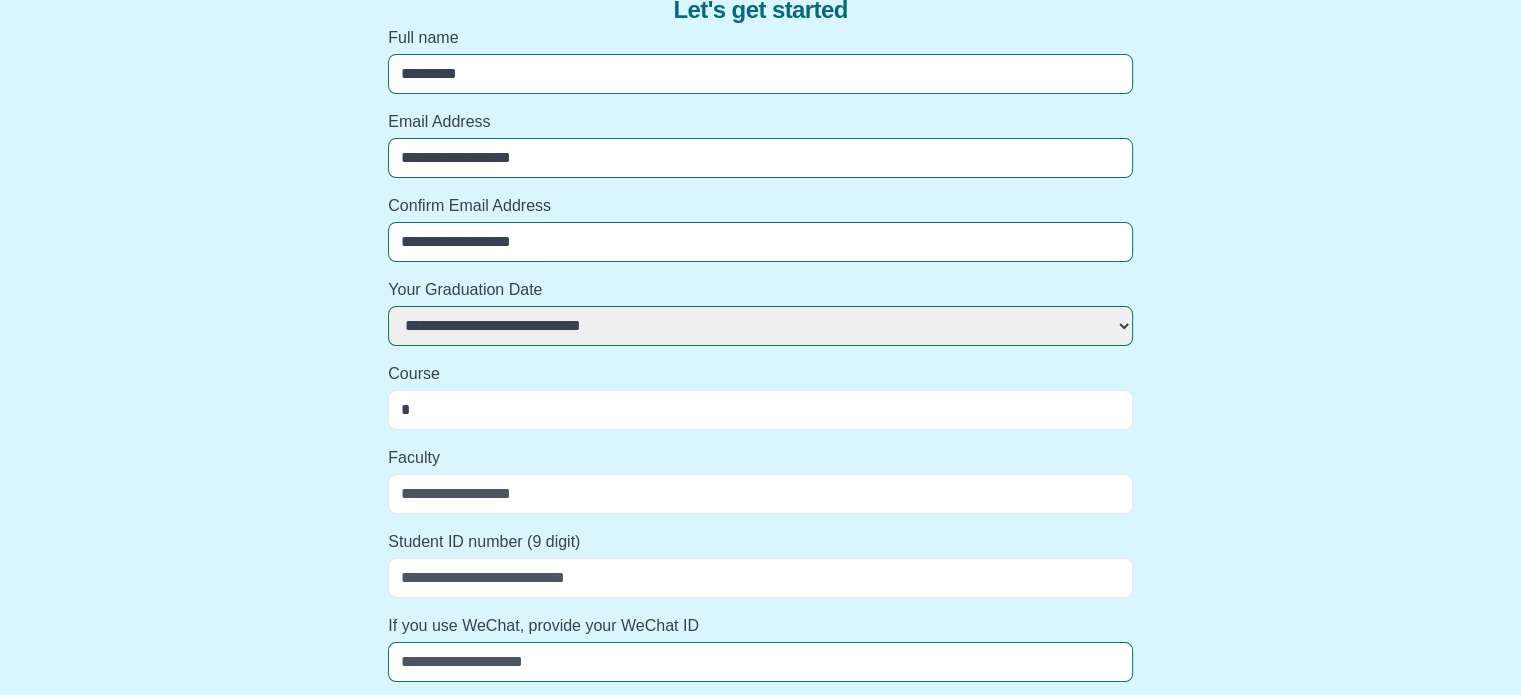 select 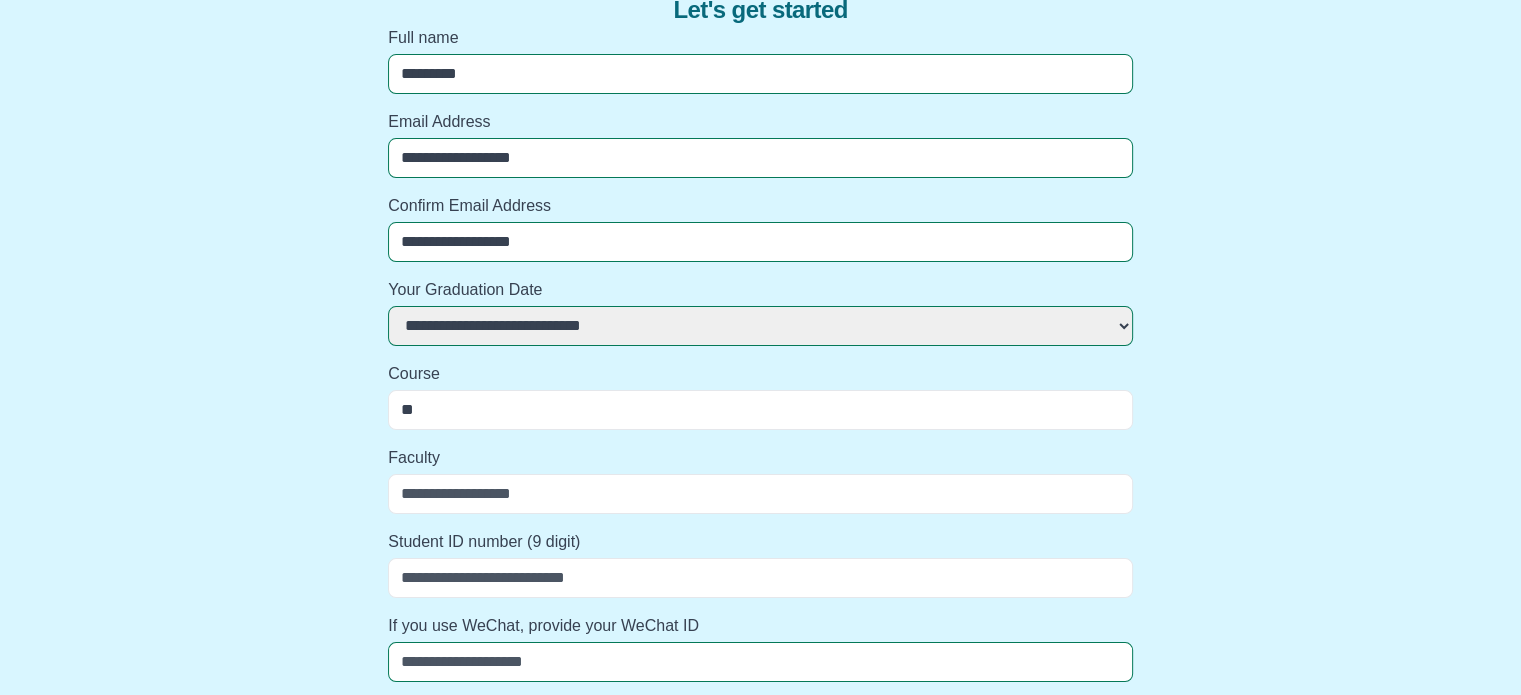select 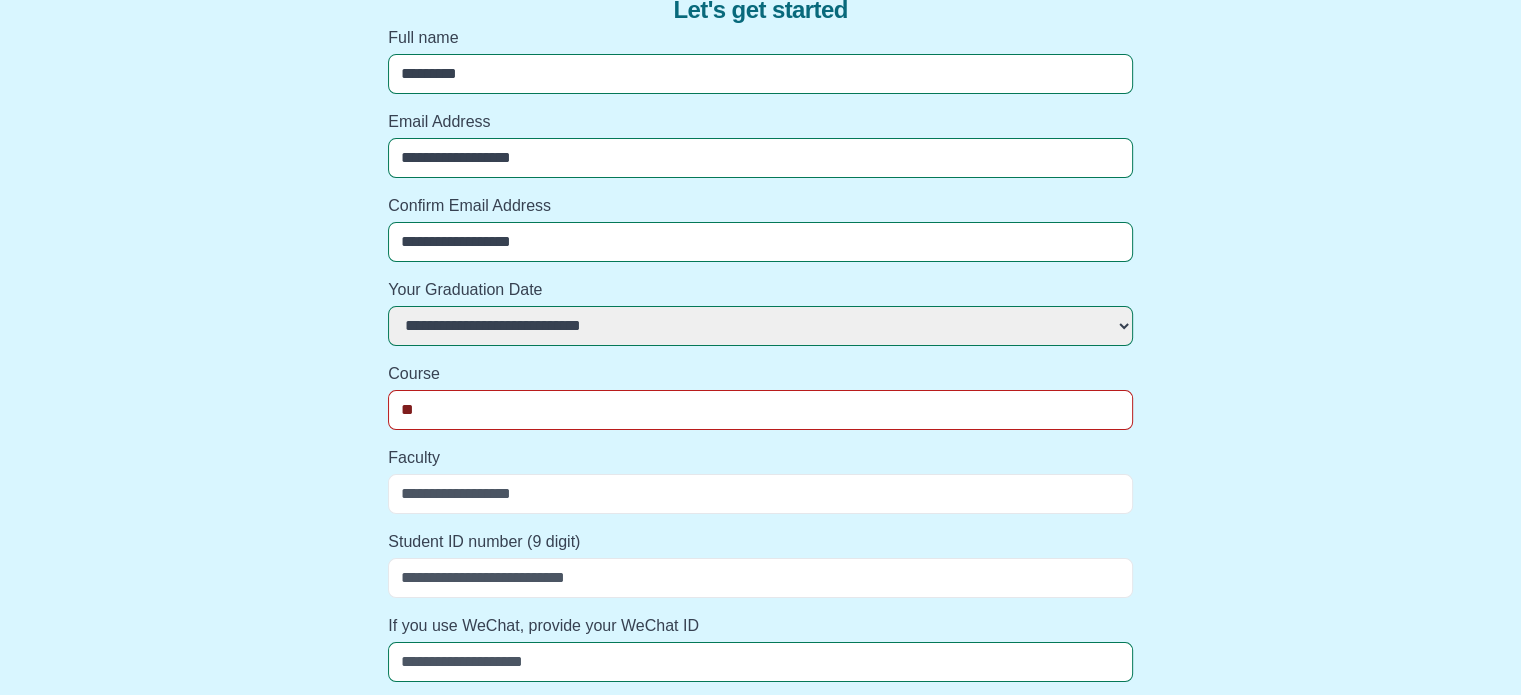 type on "***" 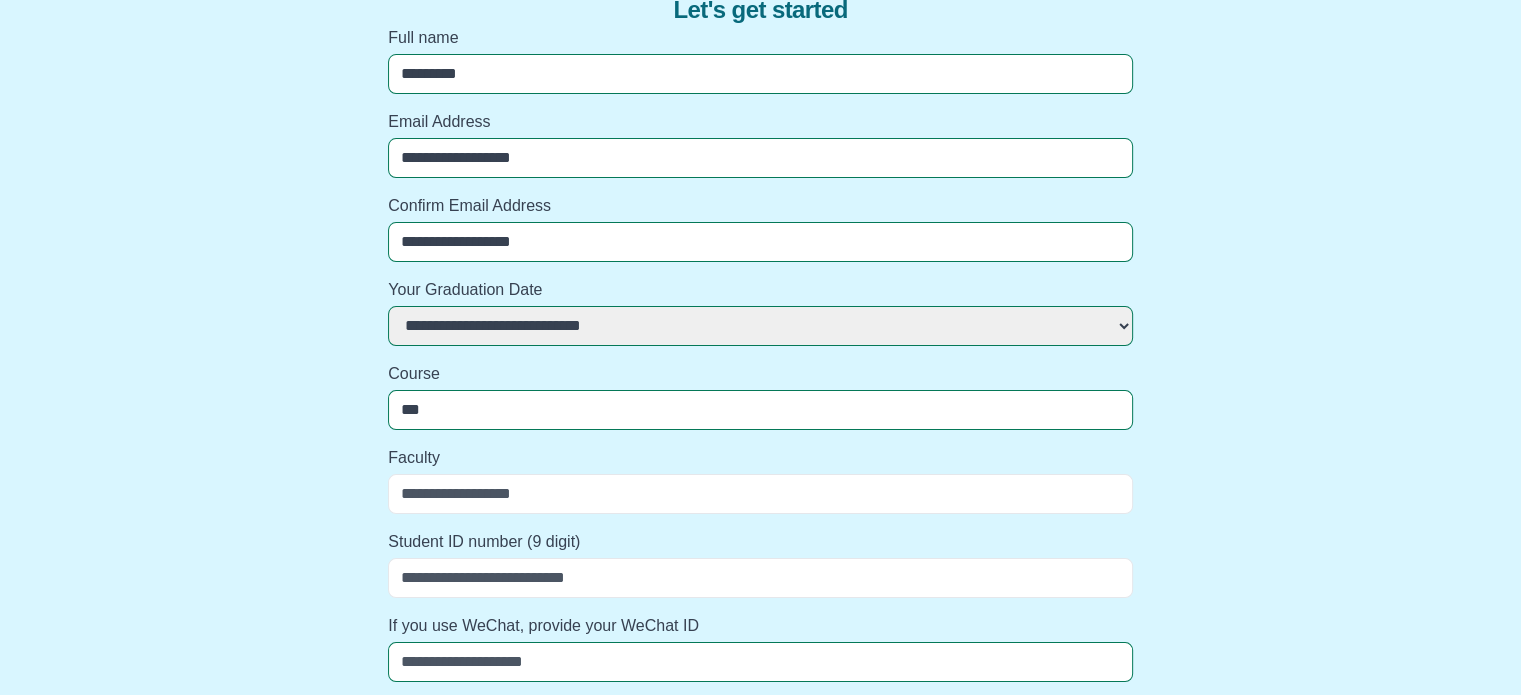 select 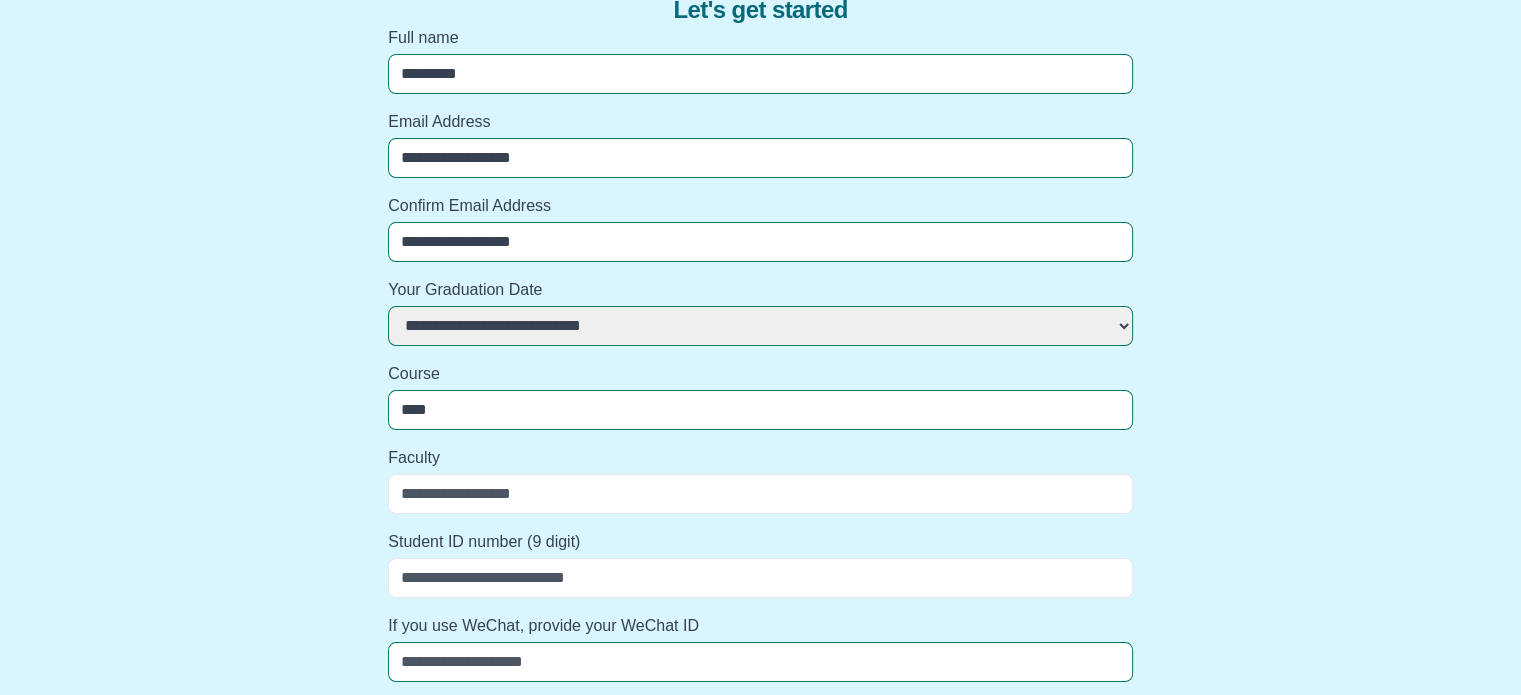 select 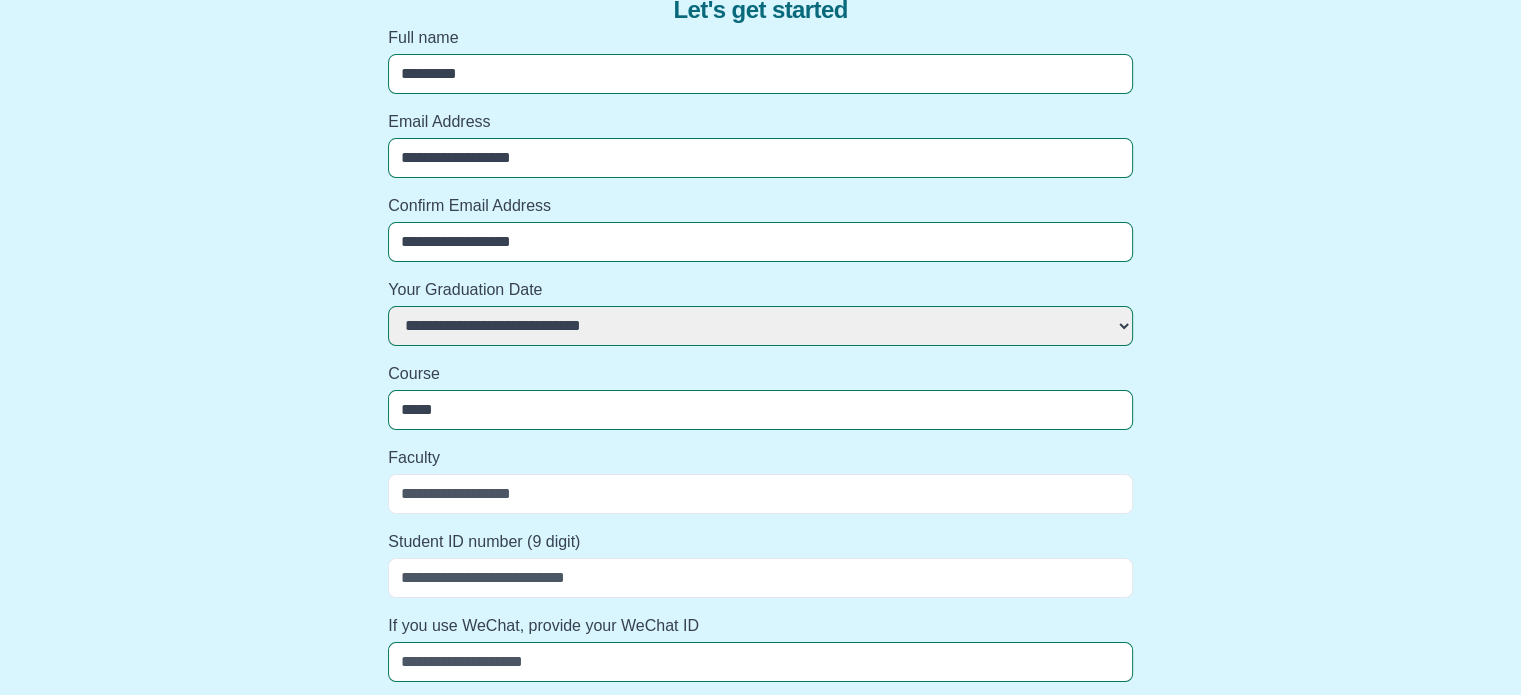select 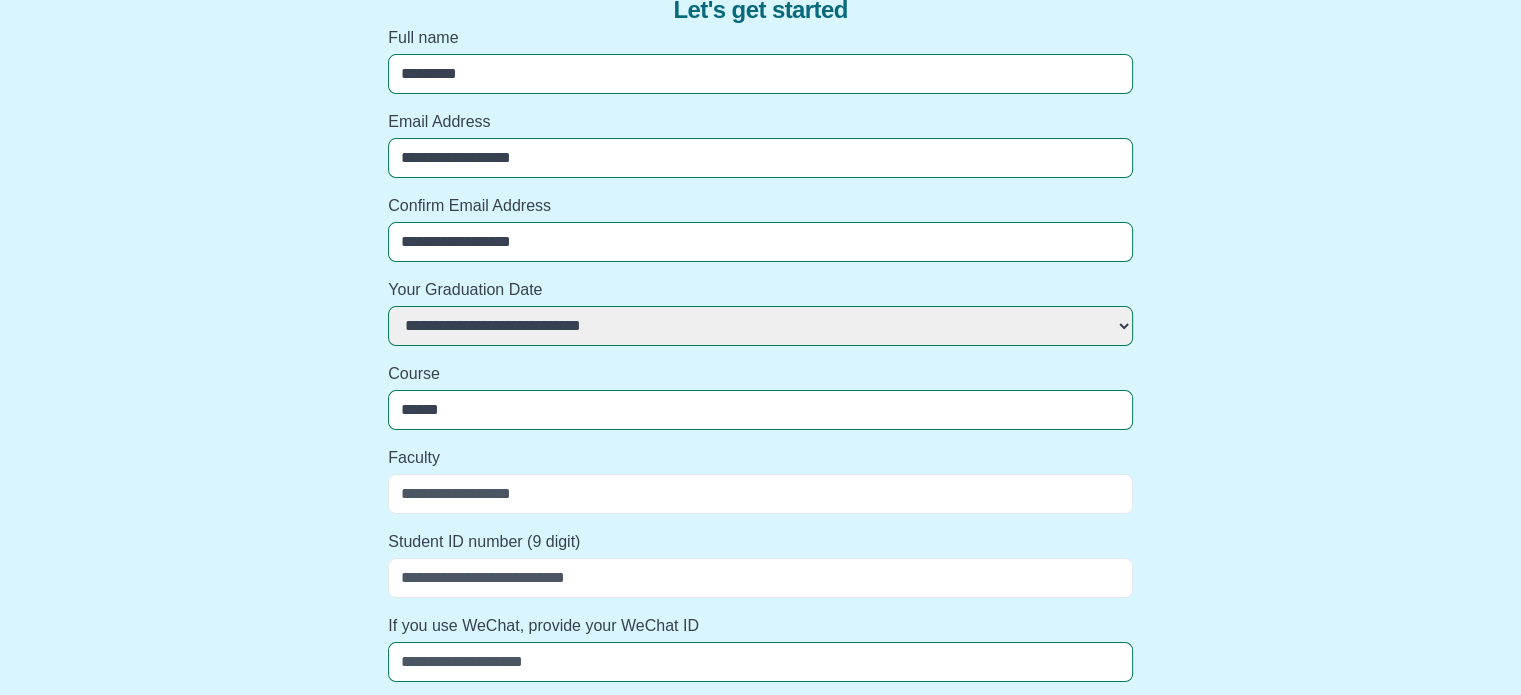 select 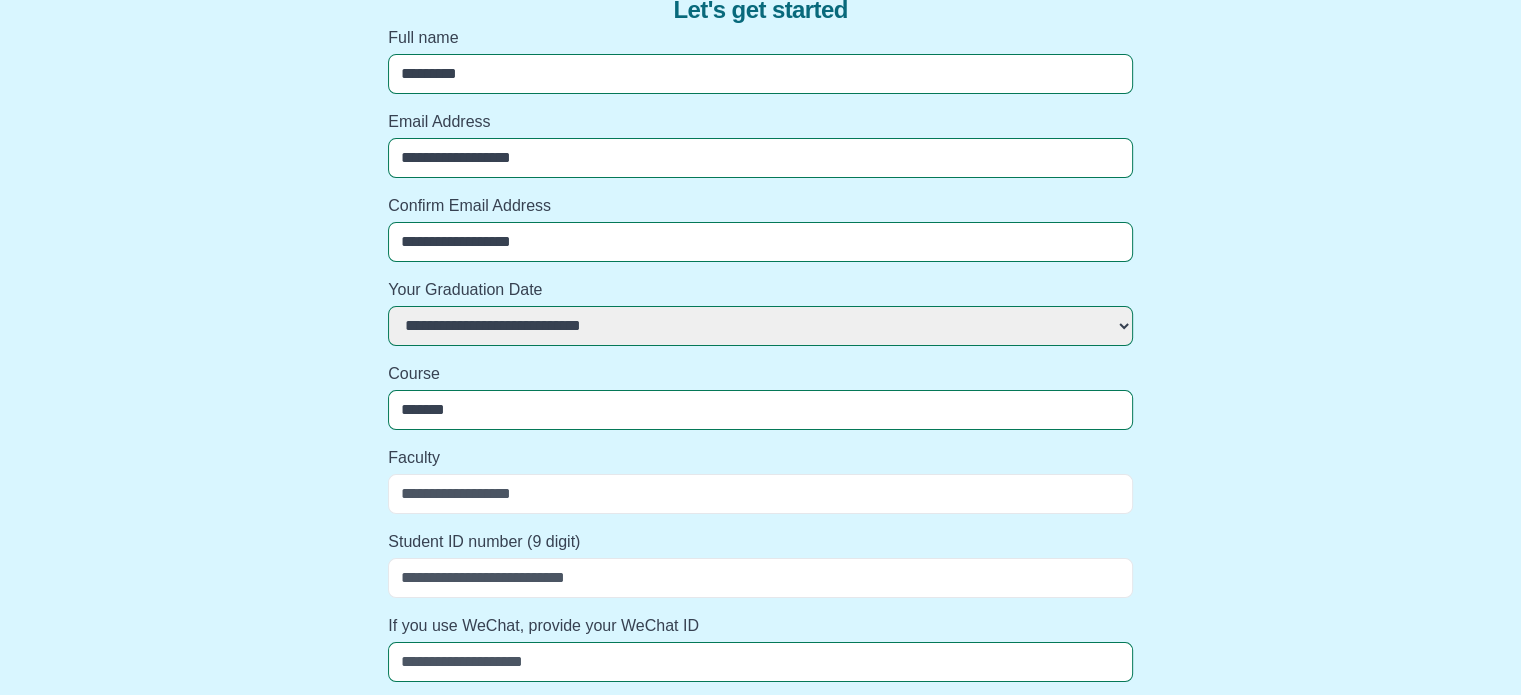 select 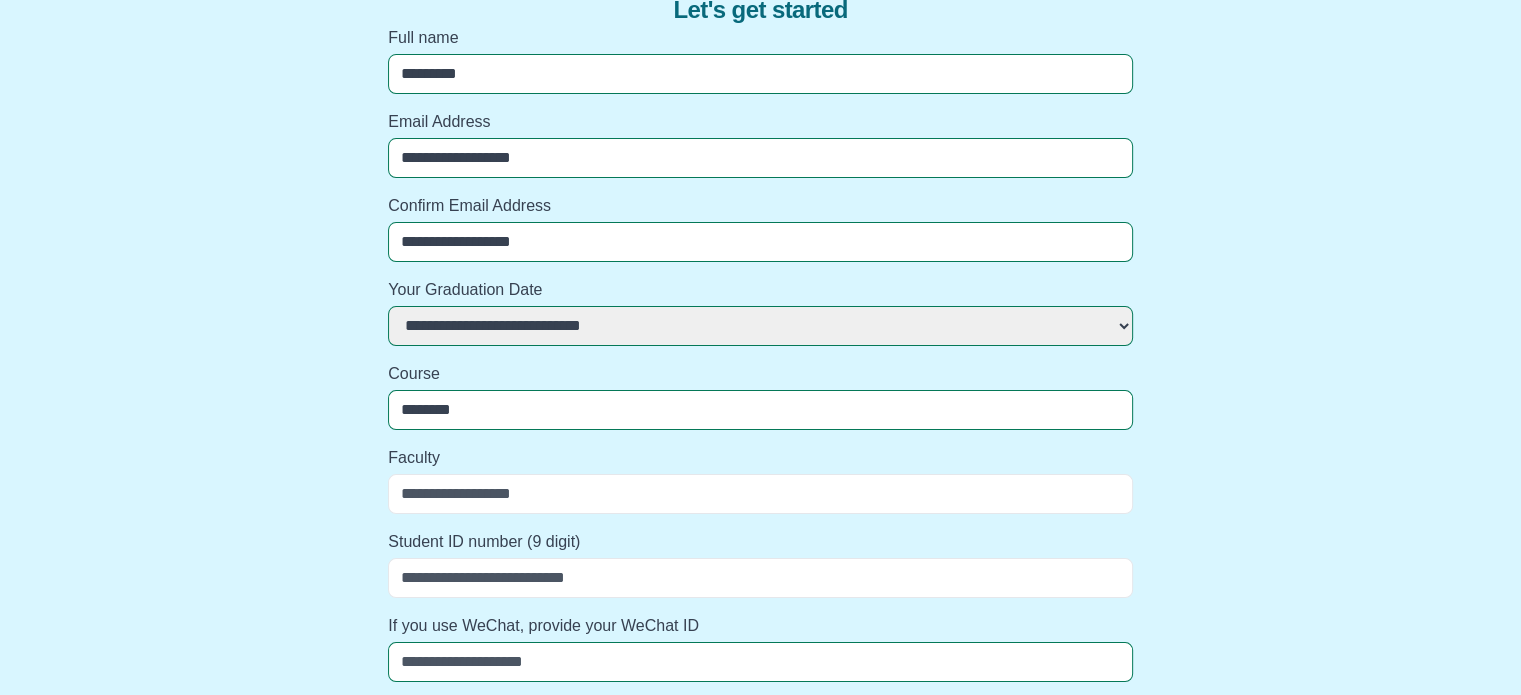 select 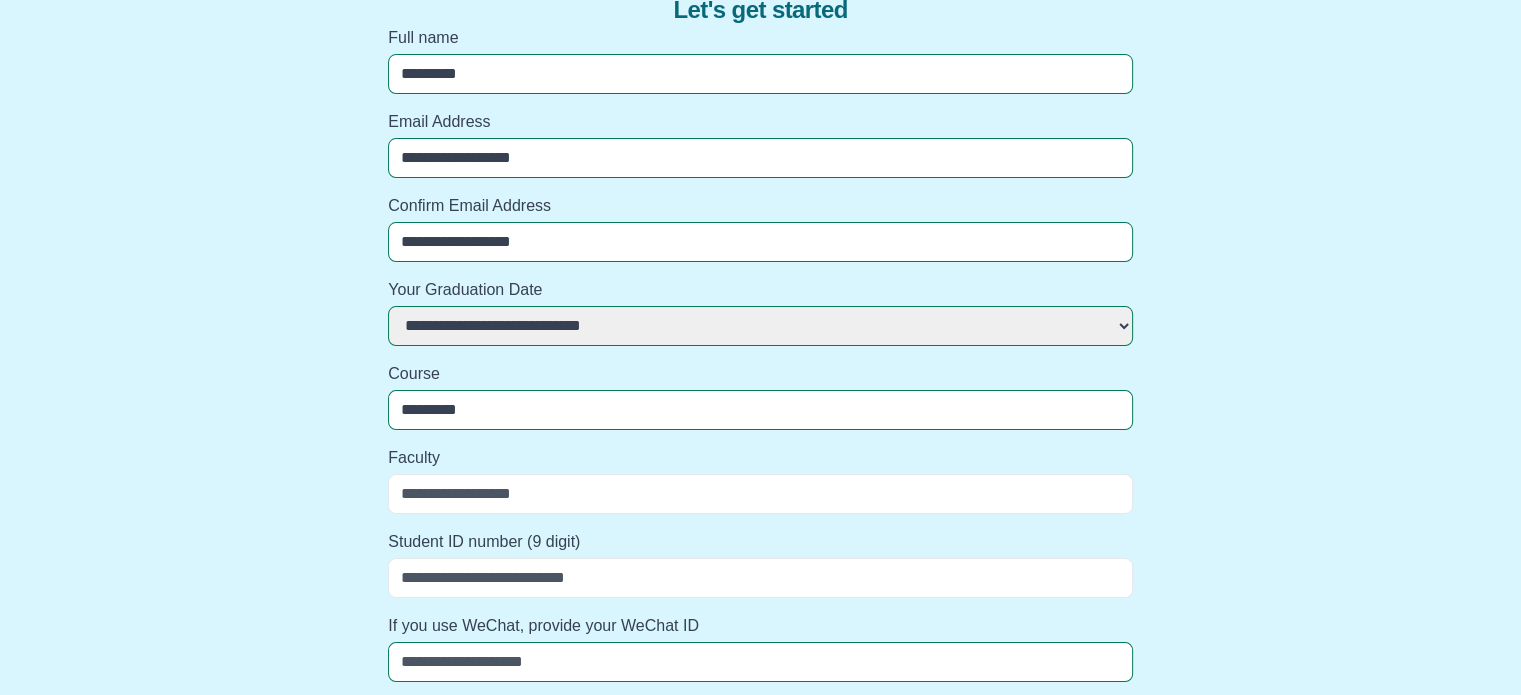 select 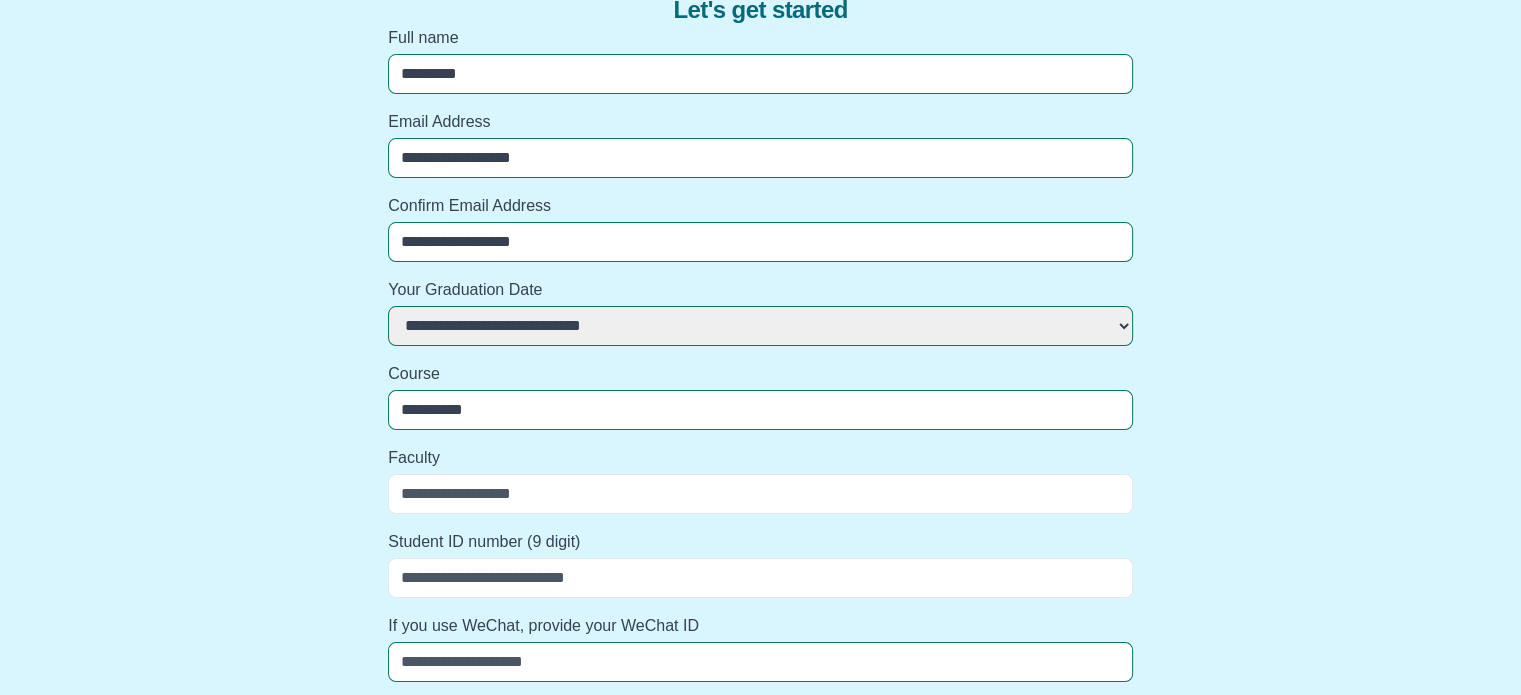 select 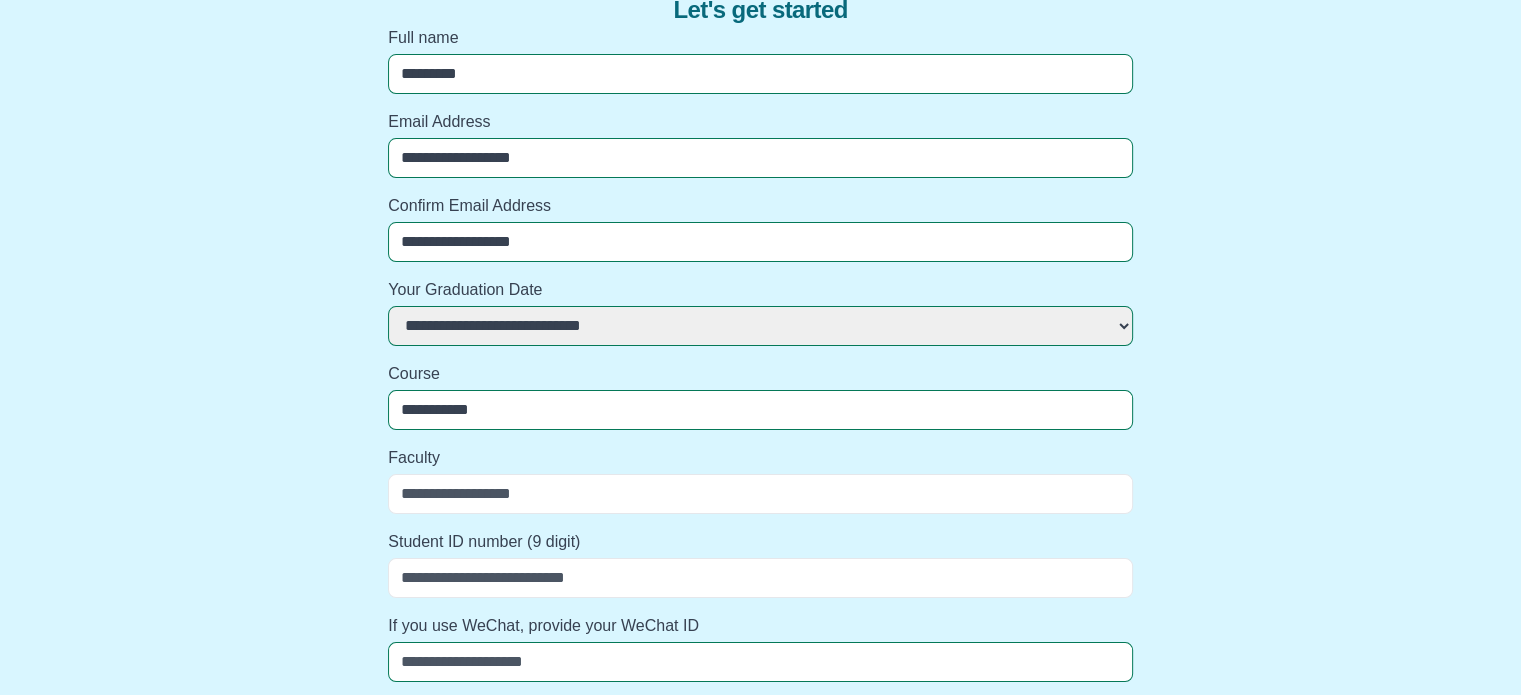 select 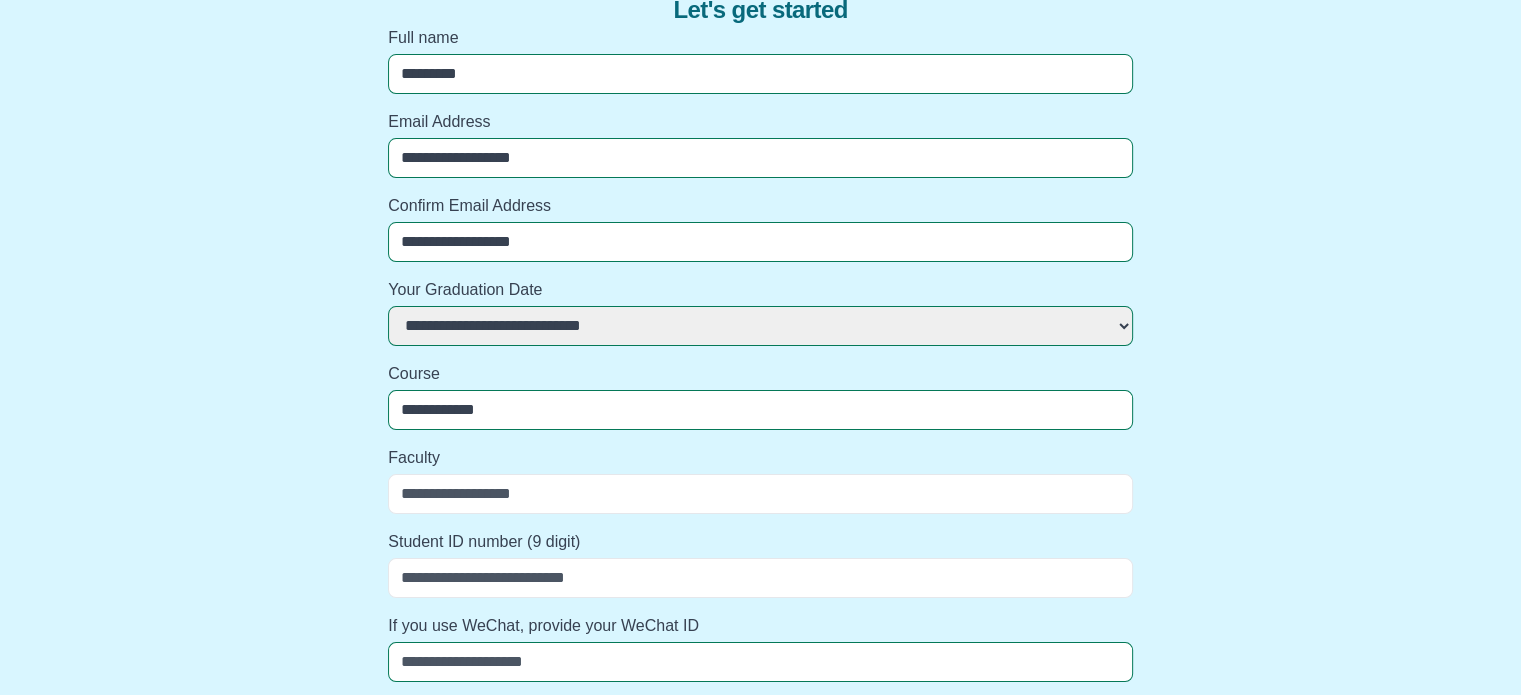 select 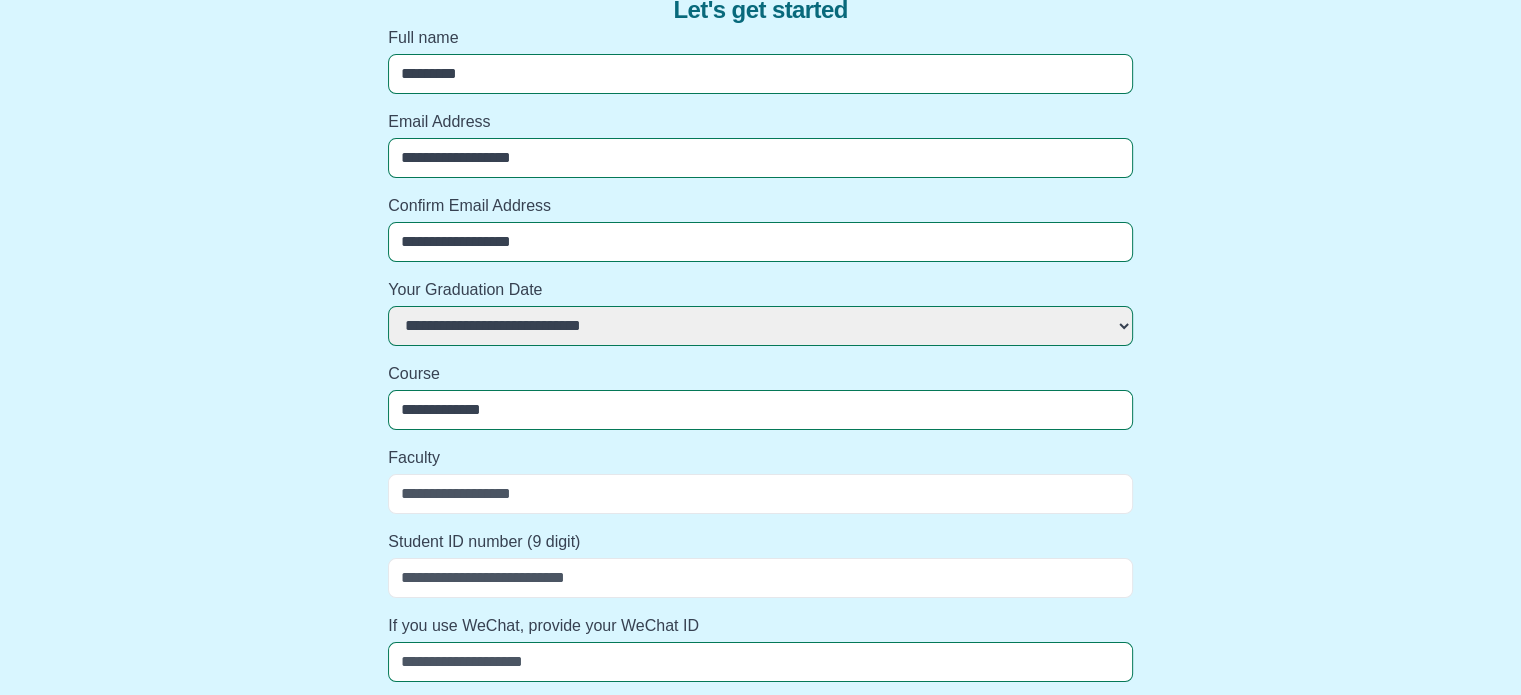 select 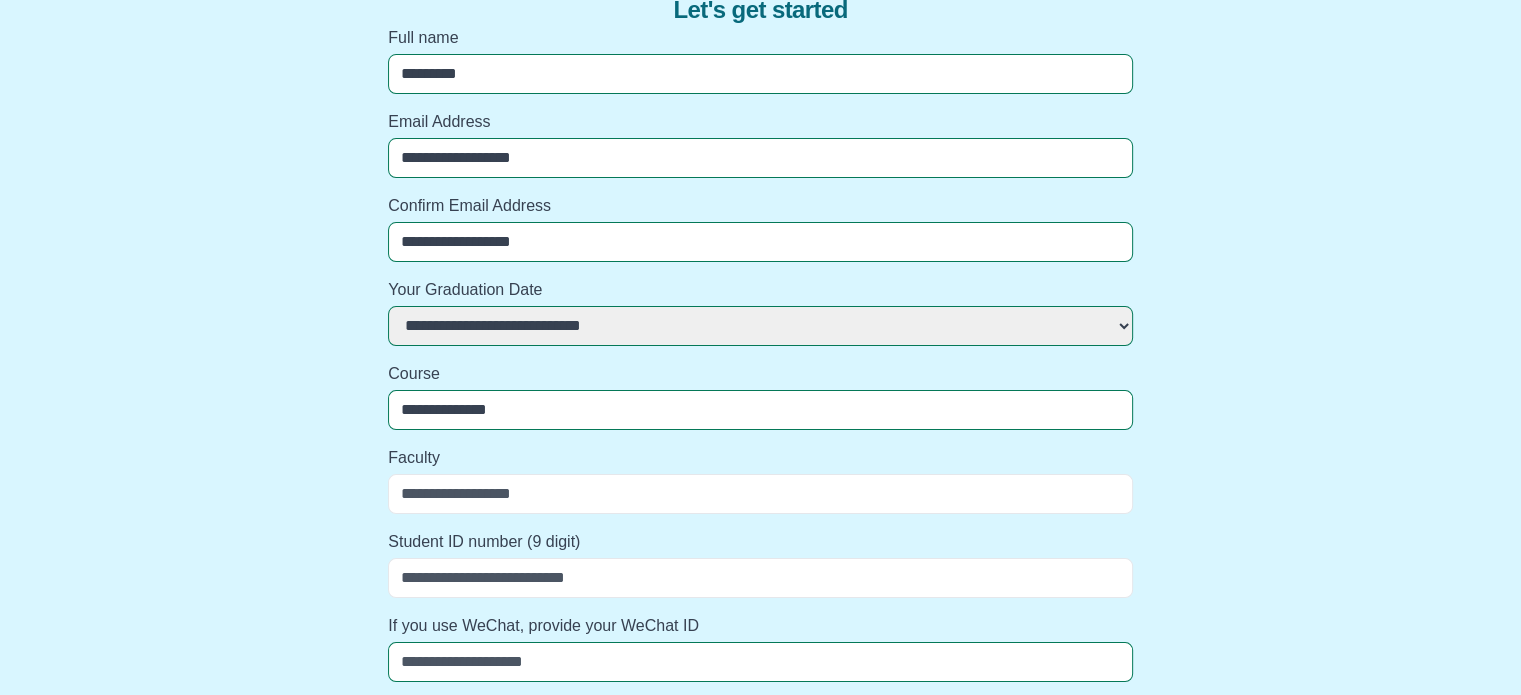 select 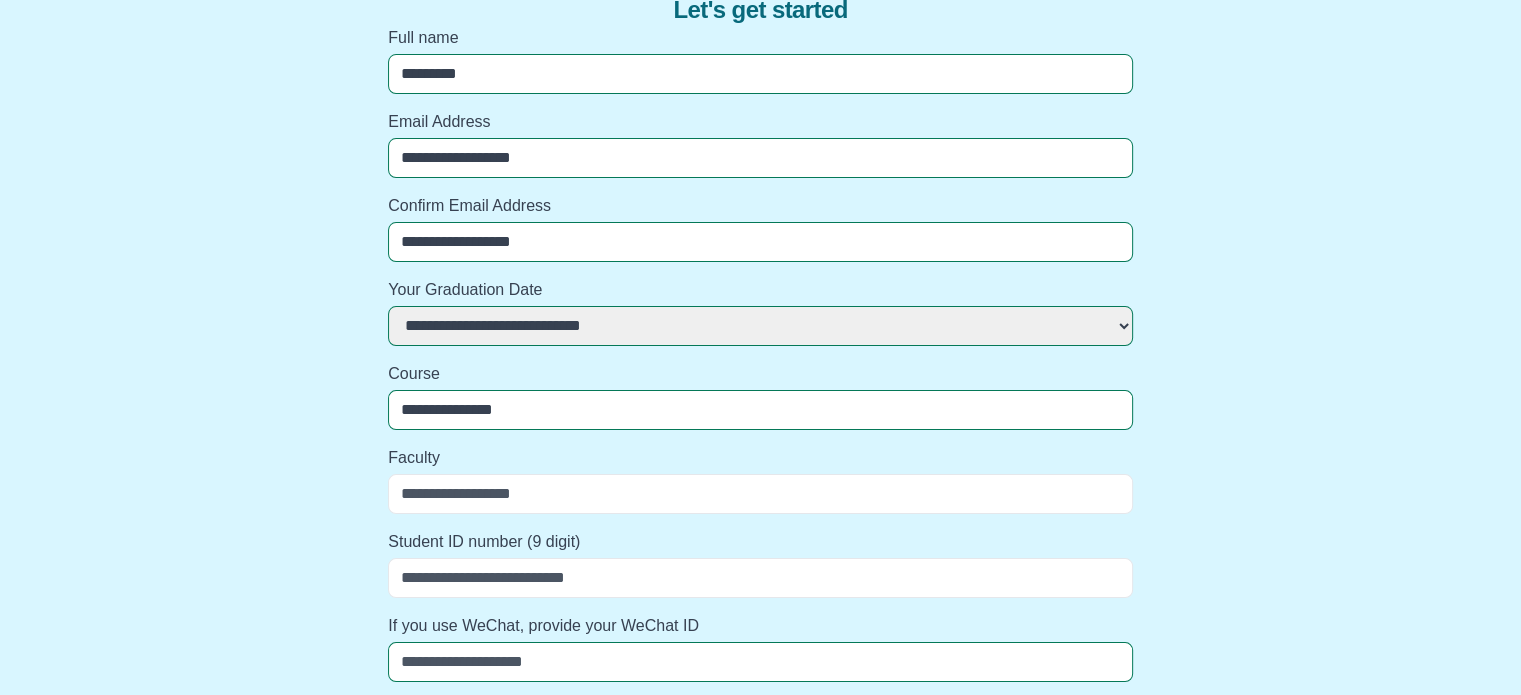 select 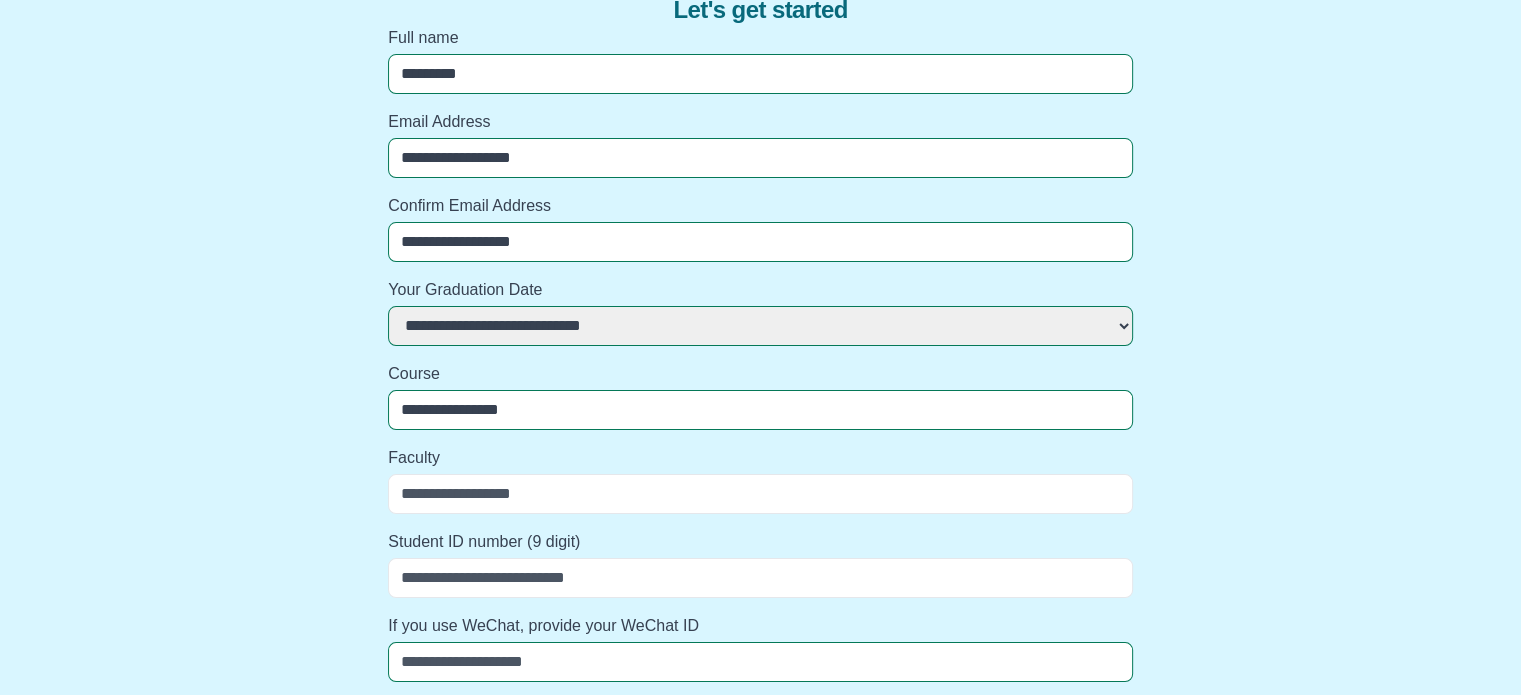 select 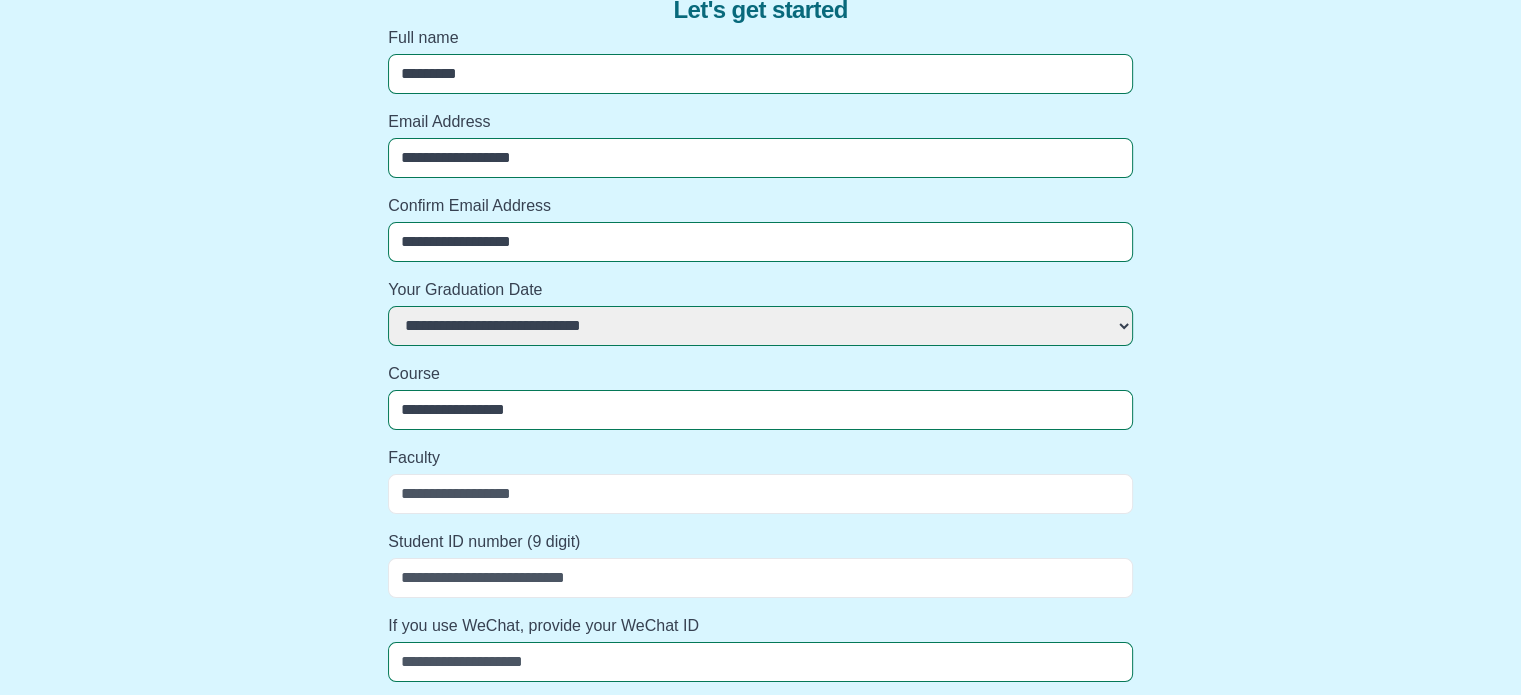 select 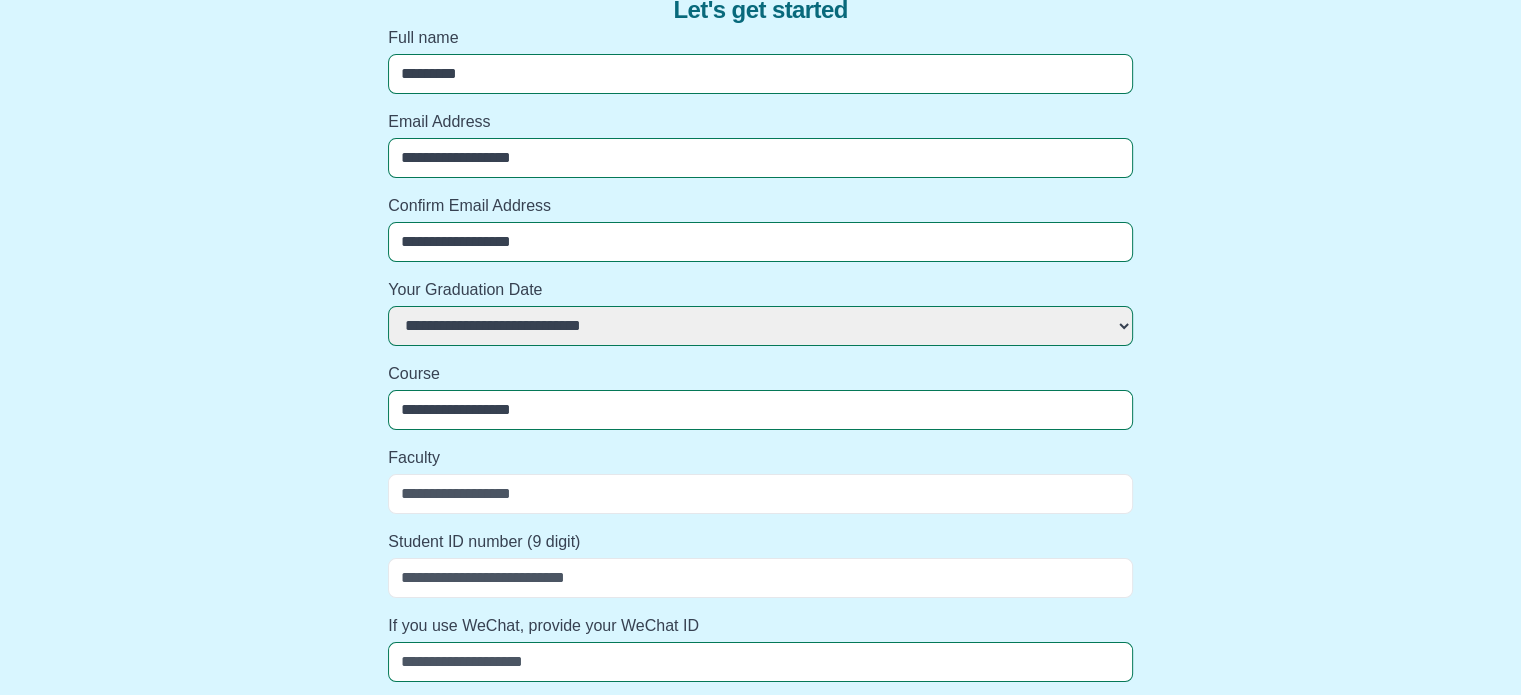 select 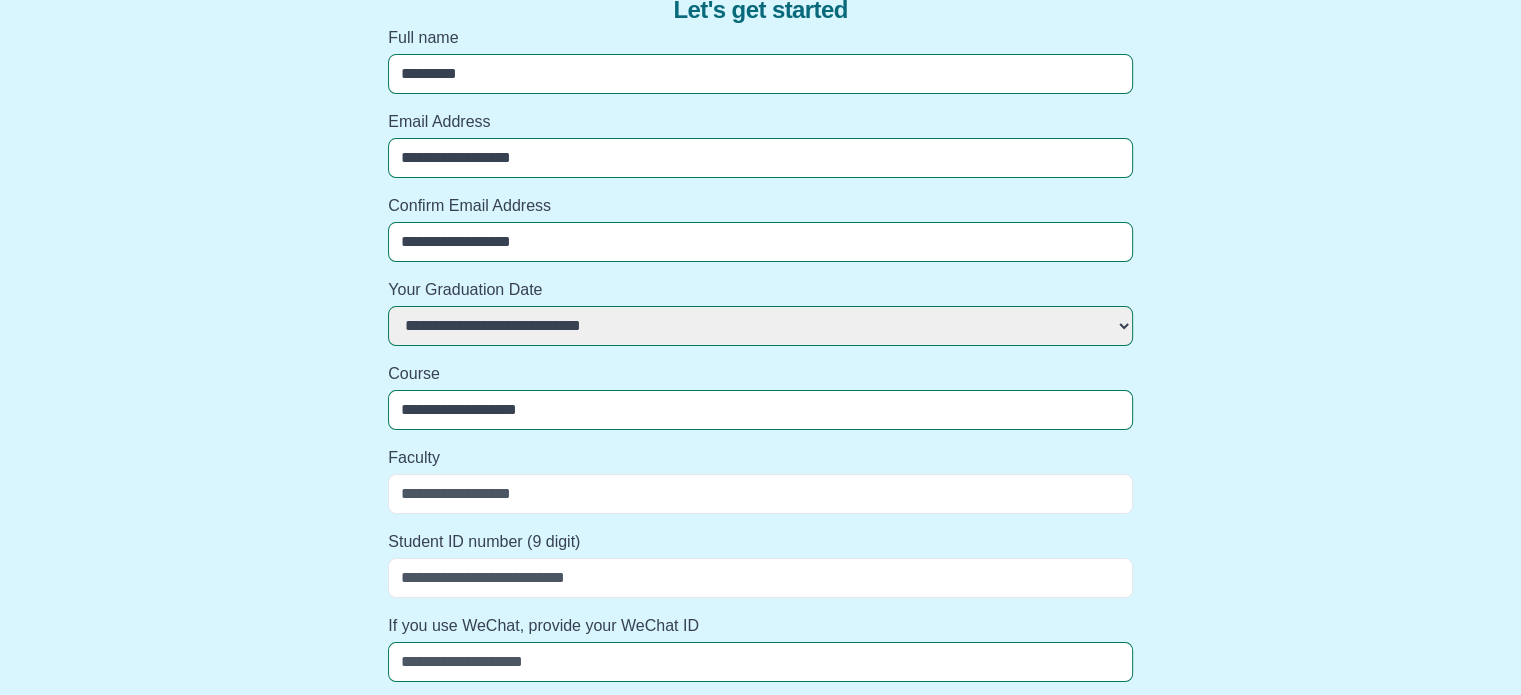 select 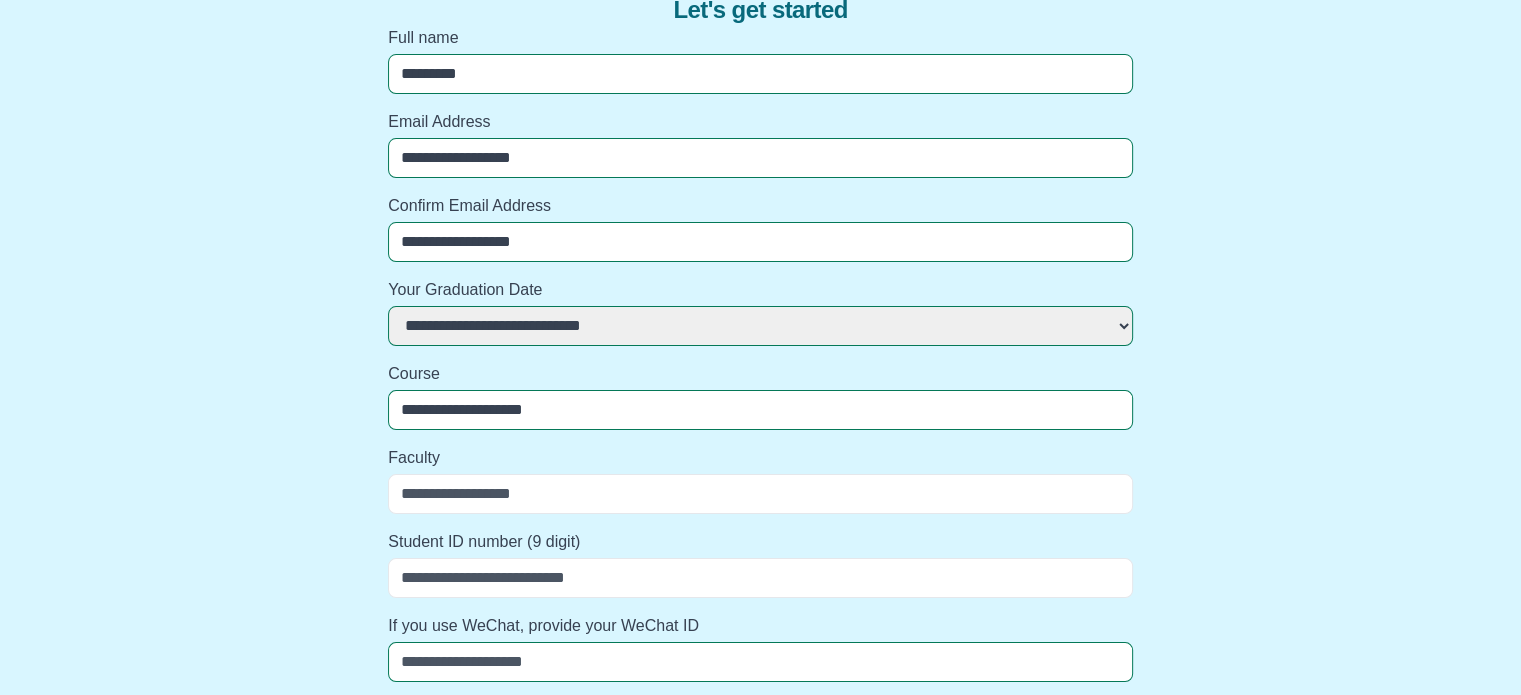 select 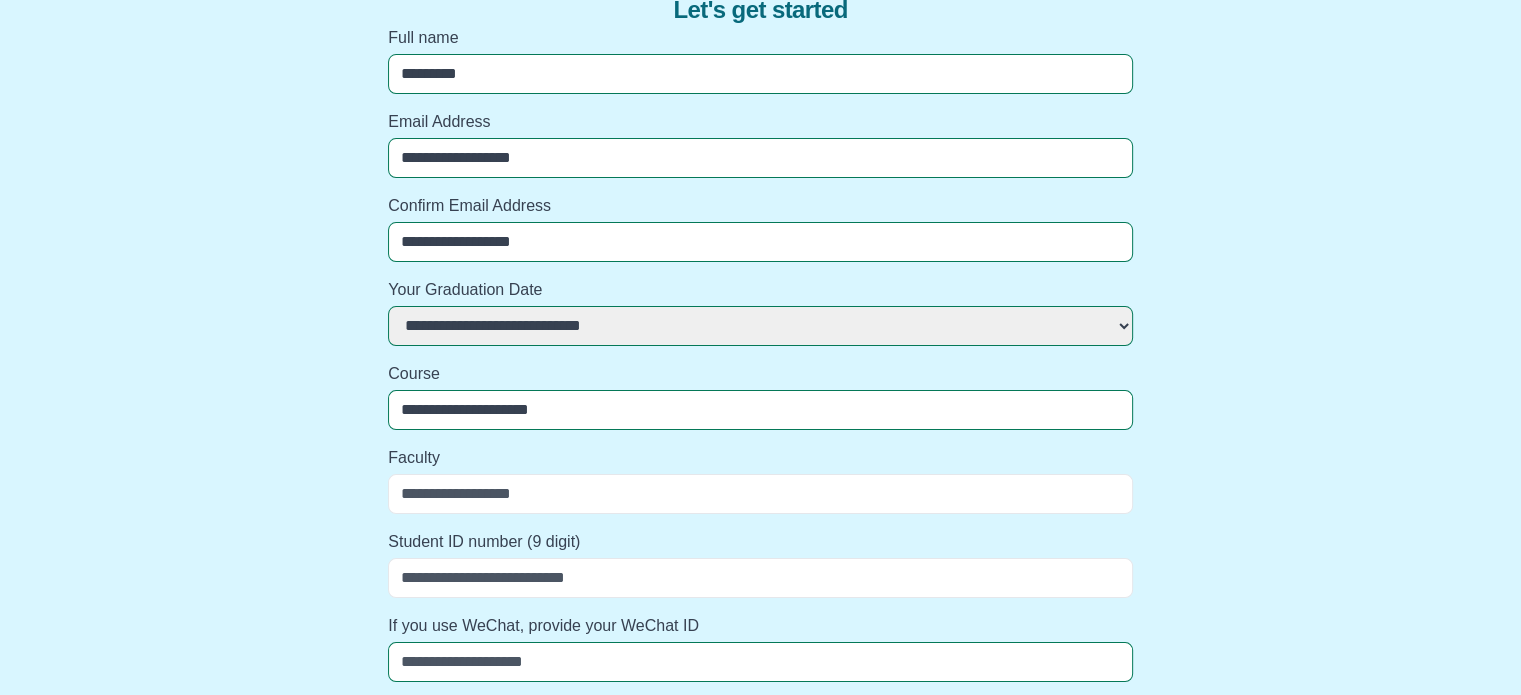 select 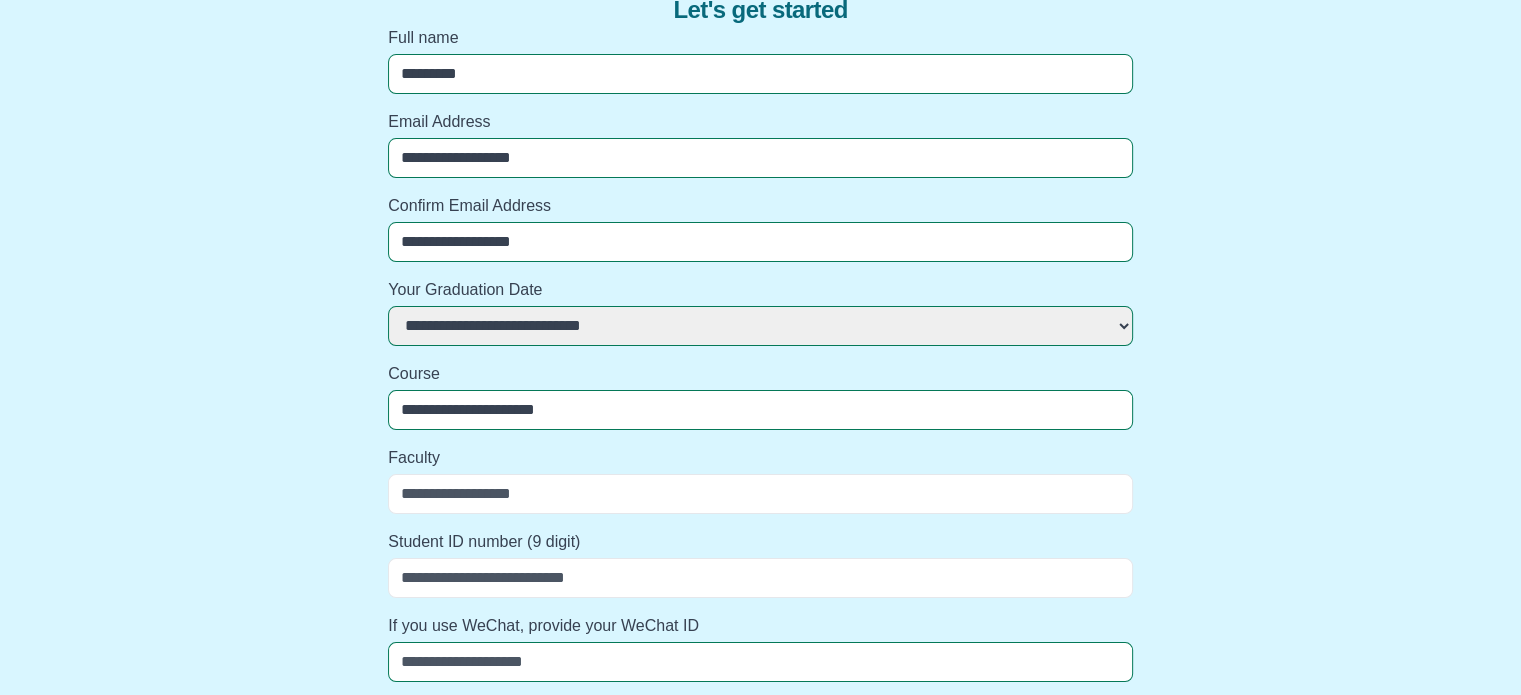 select 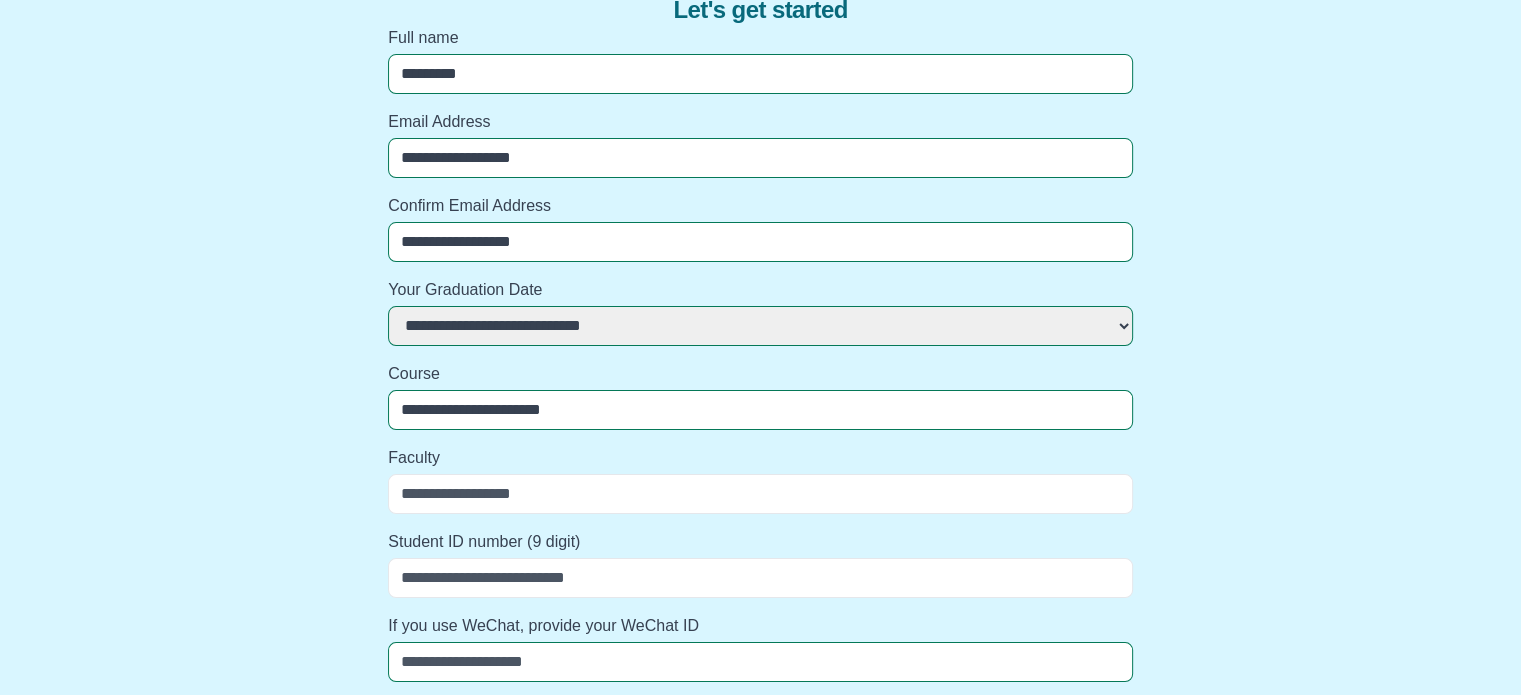 select 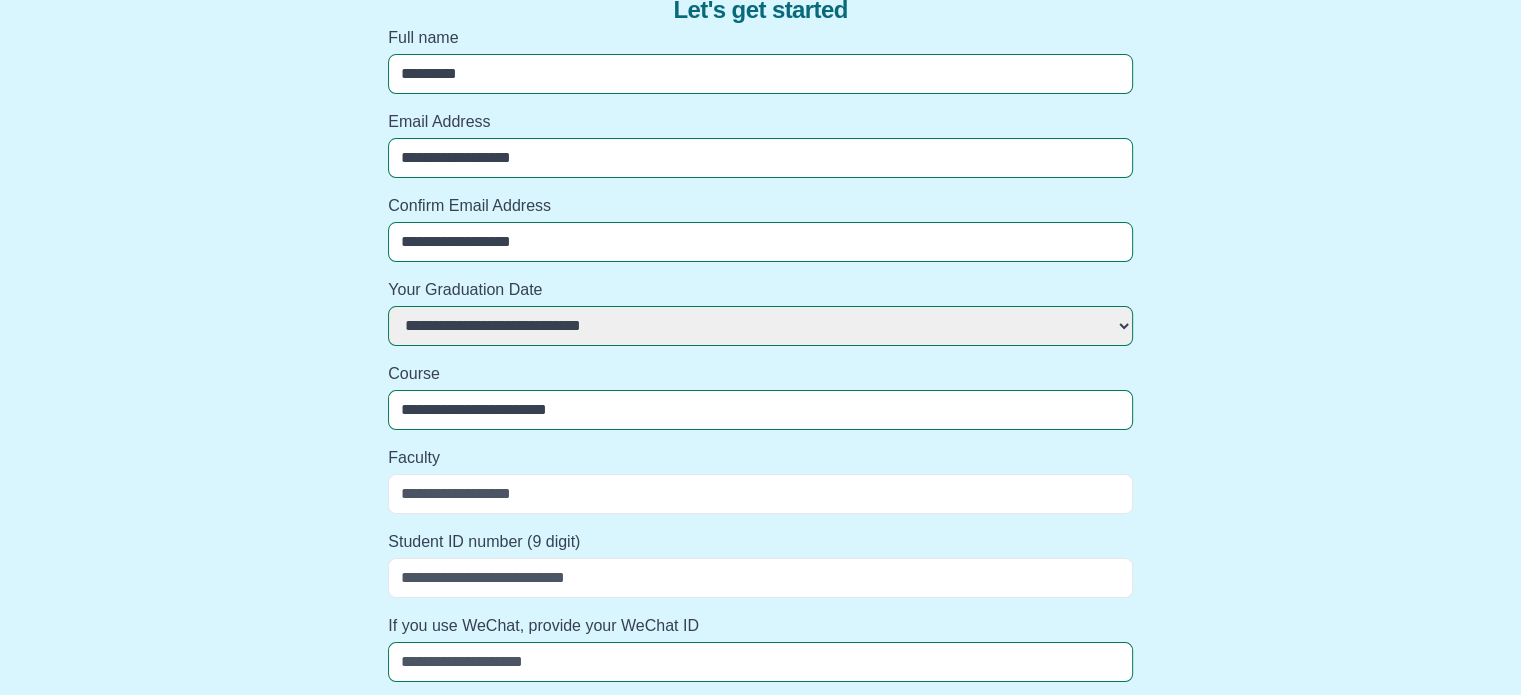 select 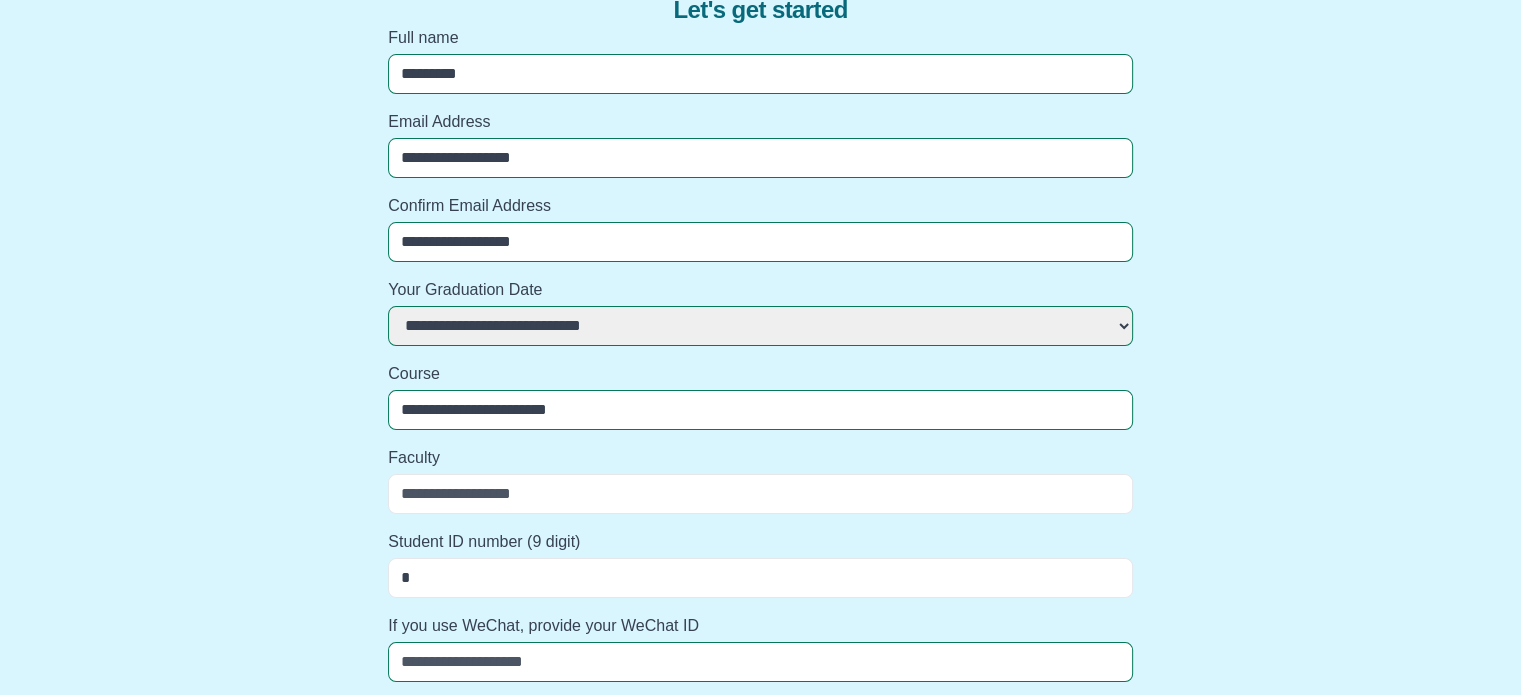 select 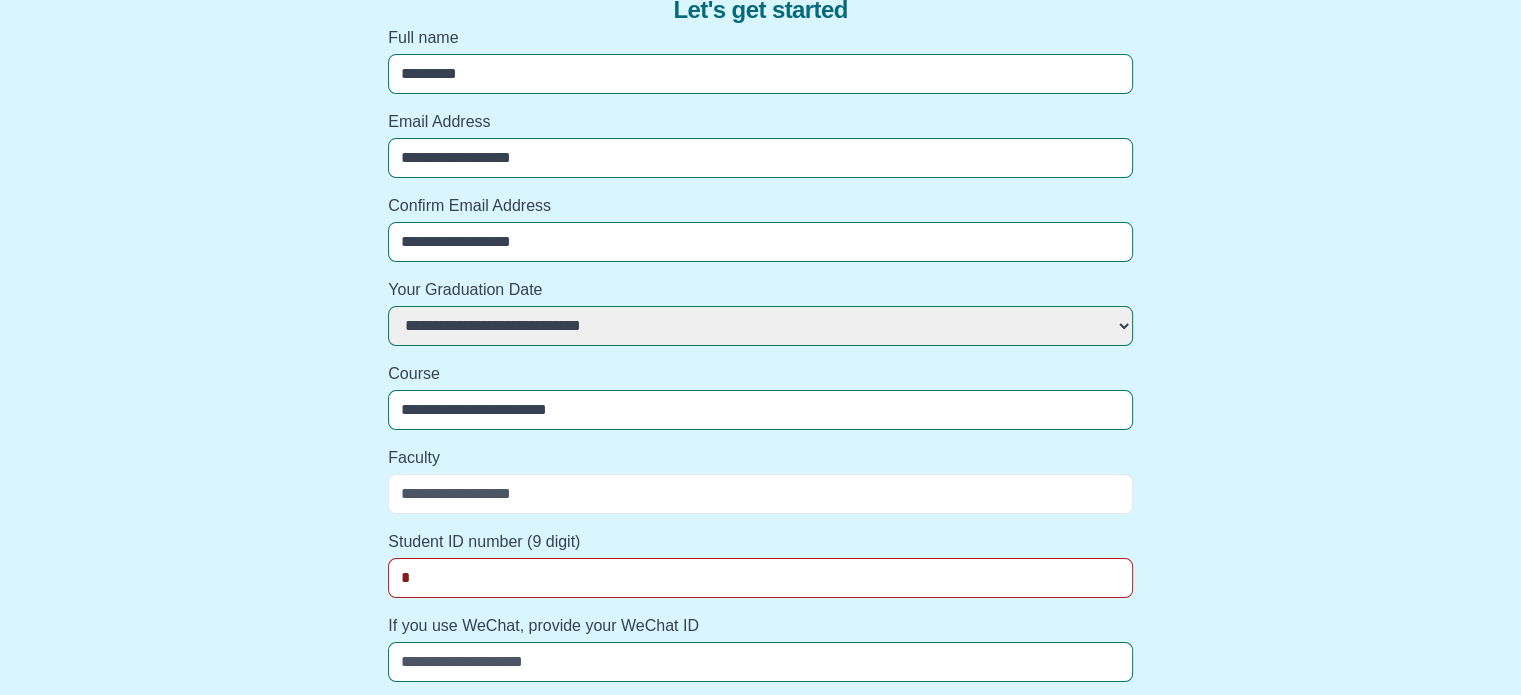 type on "**" 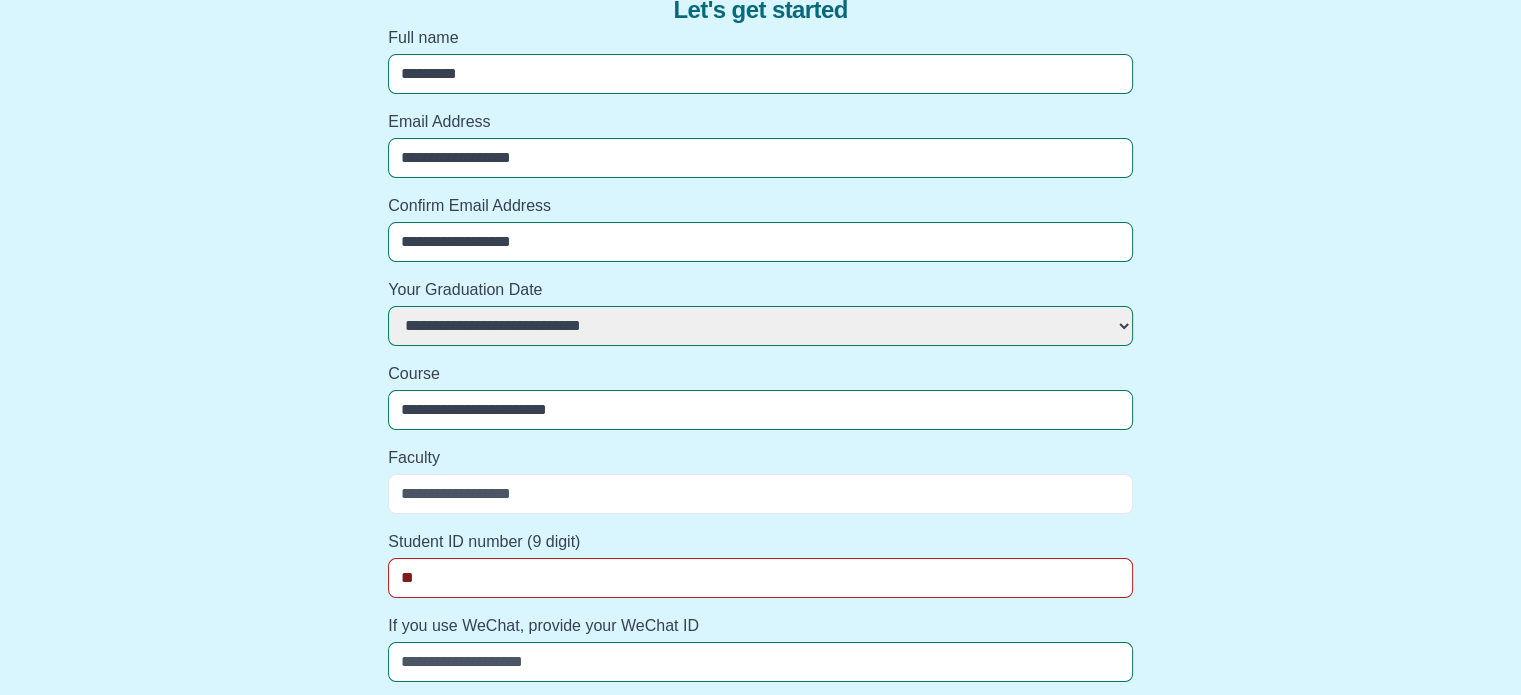 select 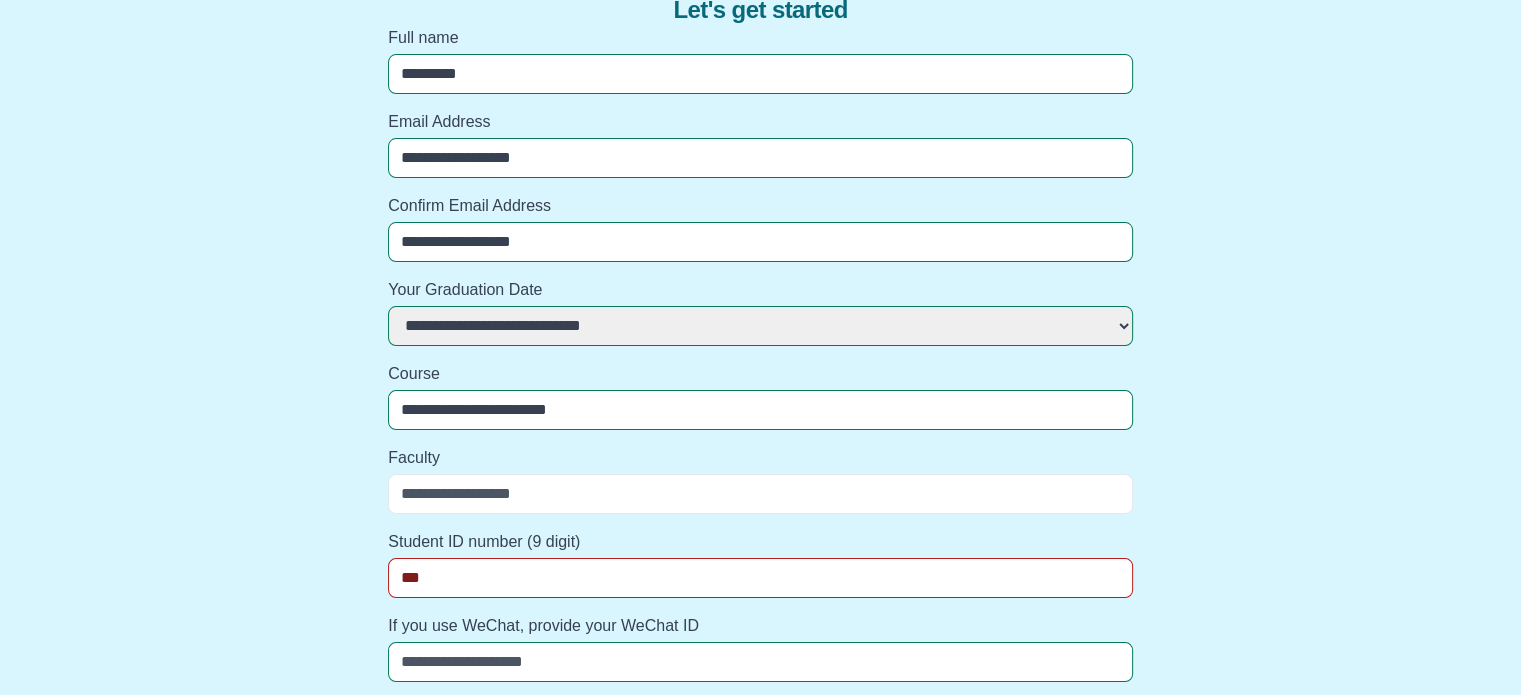 select 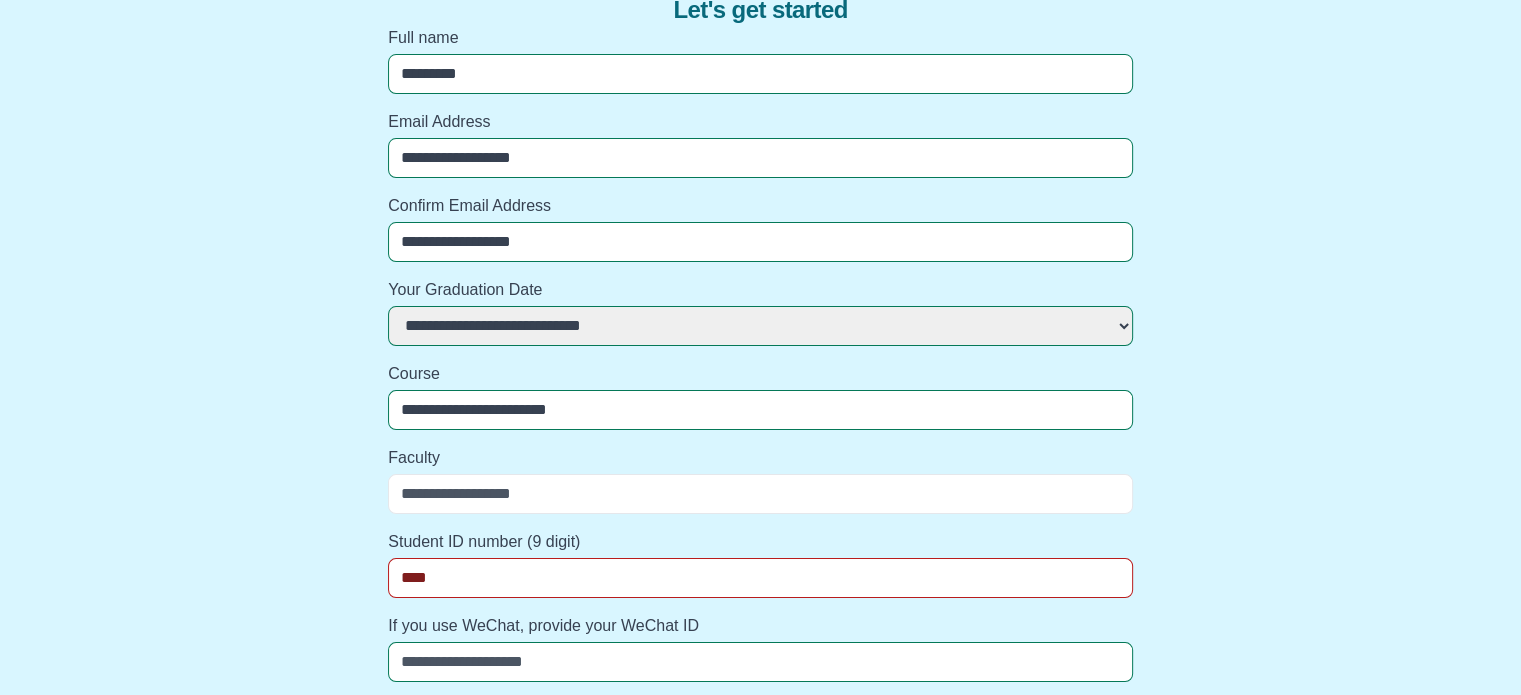 select 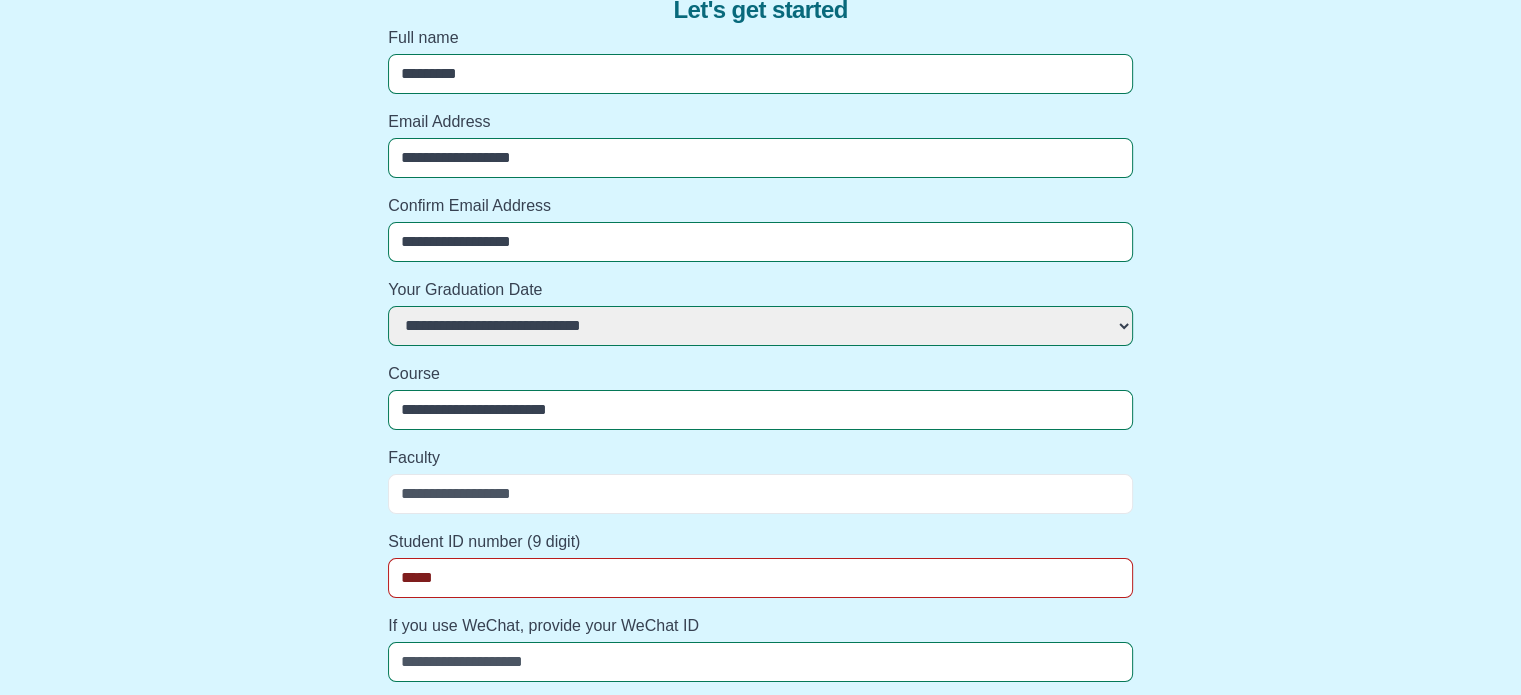 select 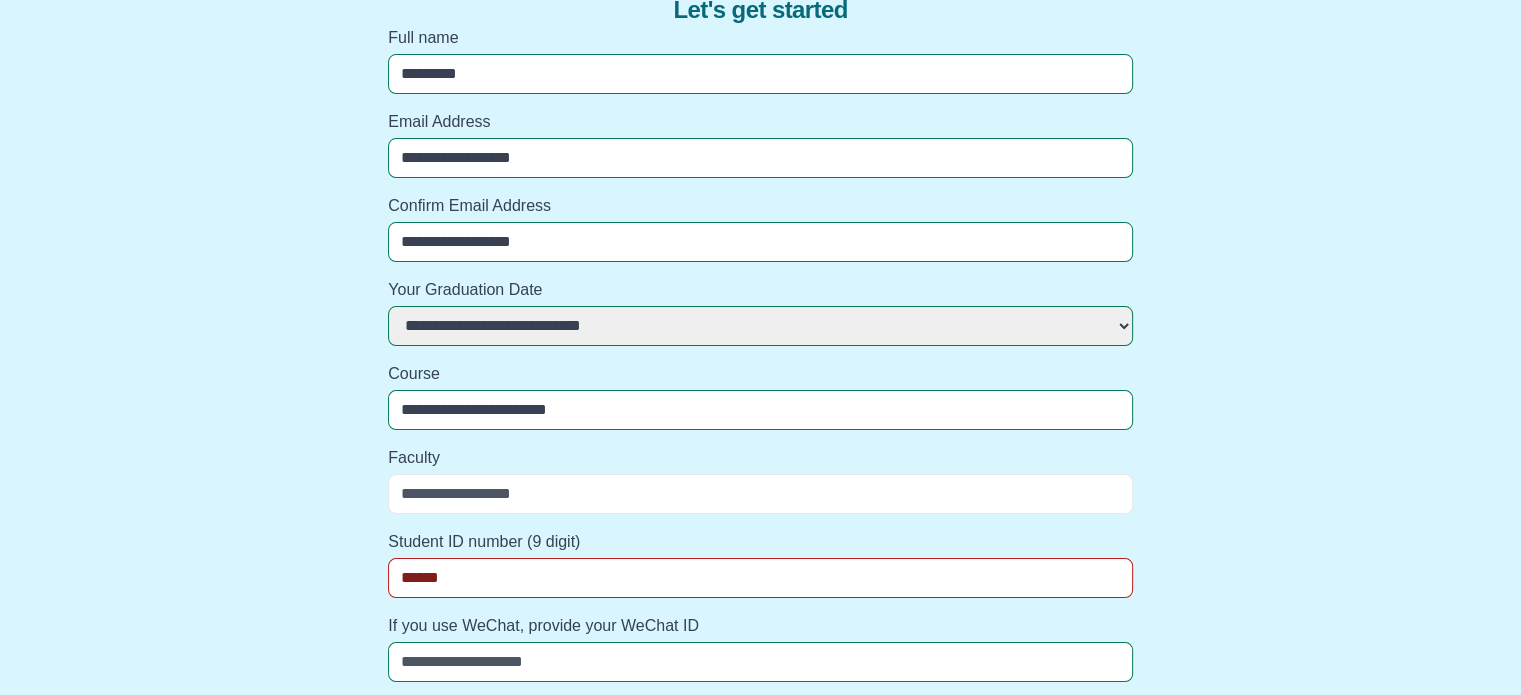 select 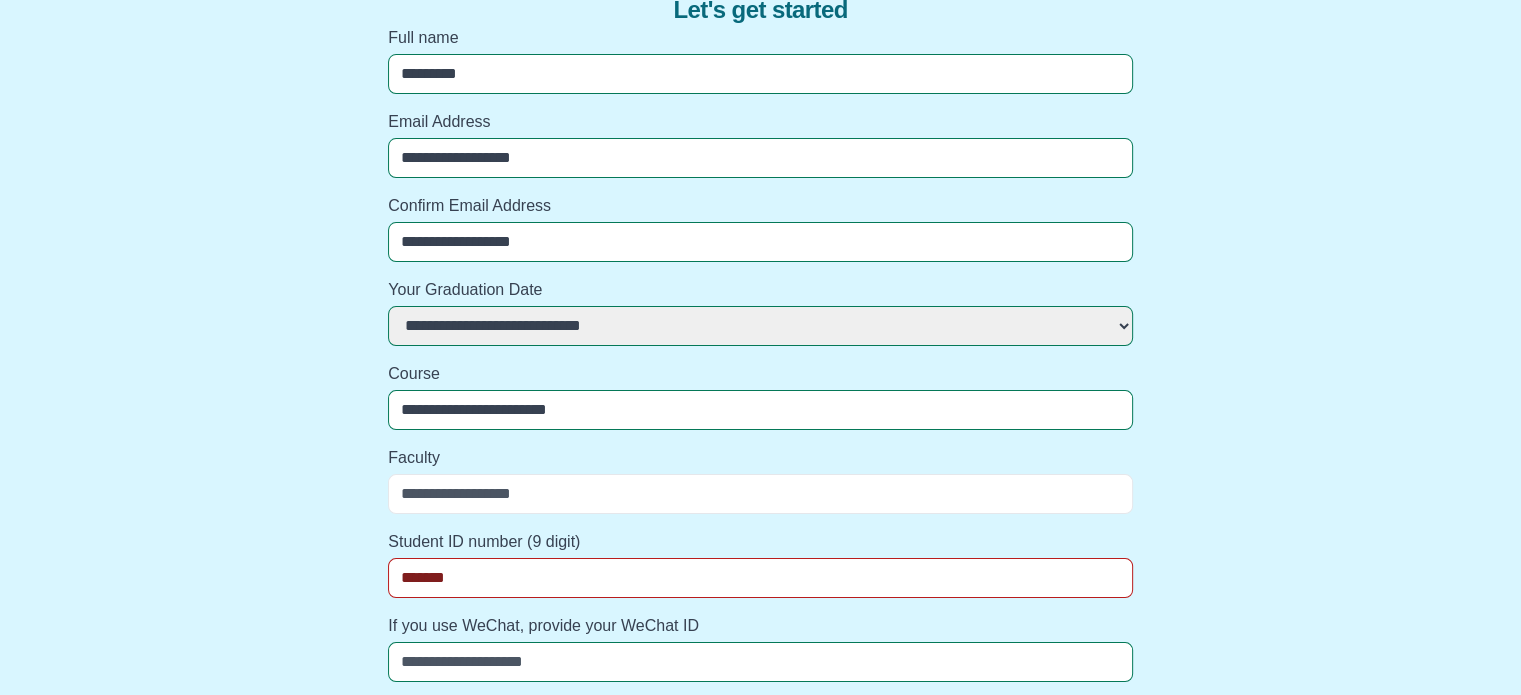 select 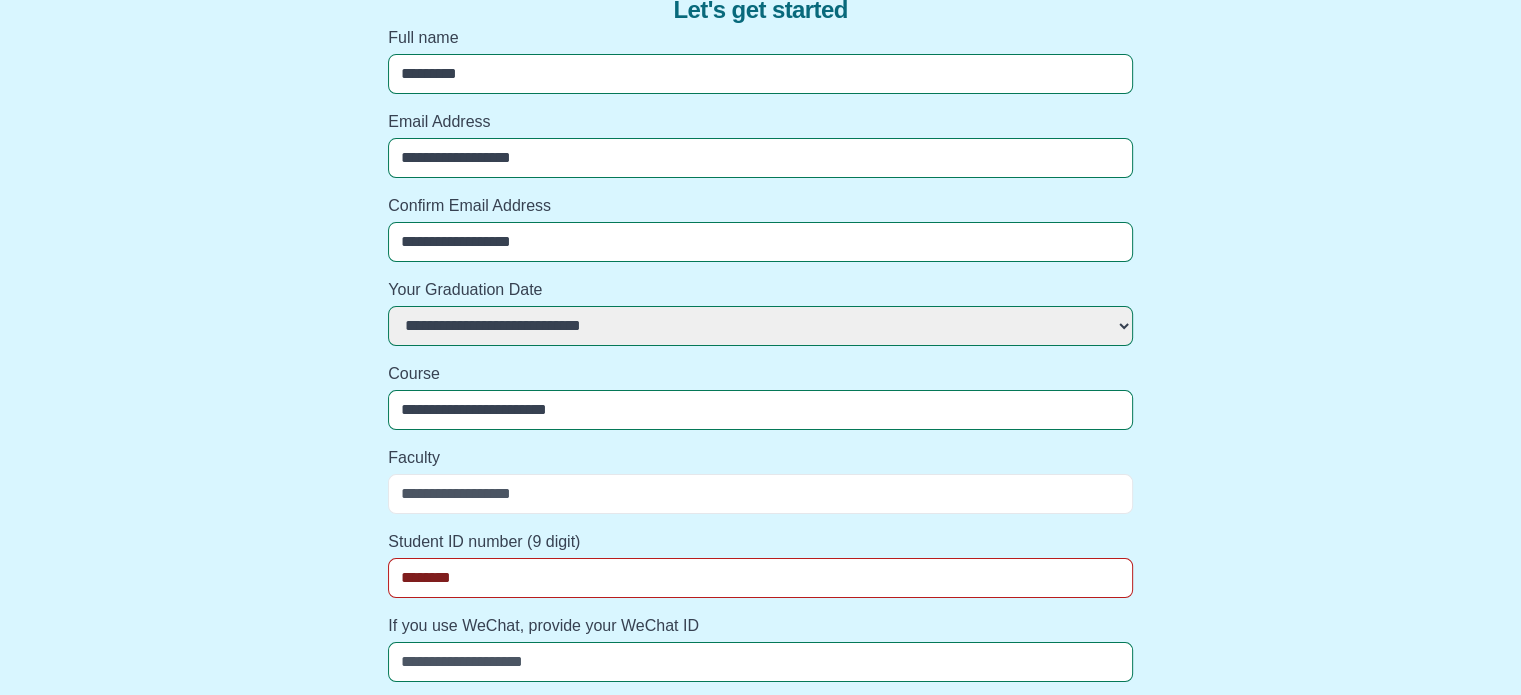 select 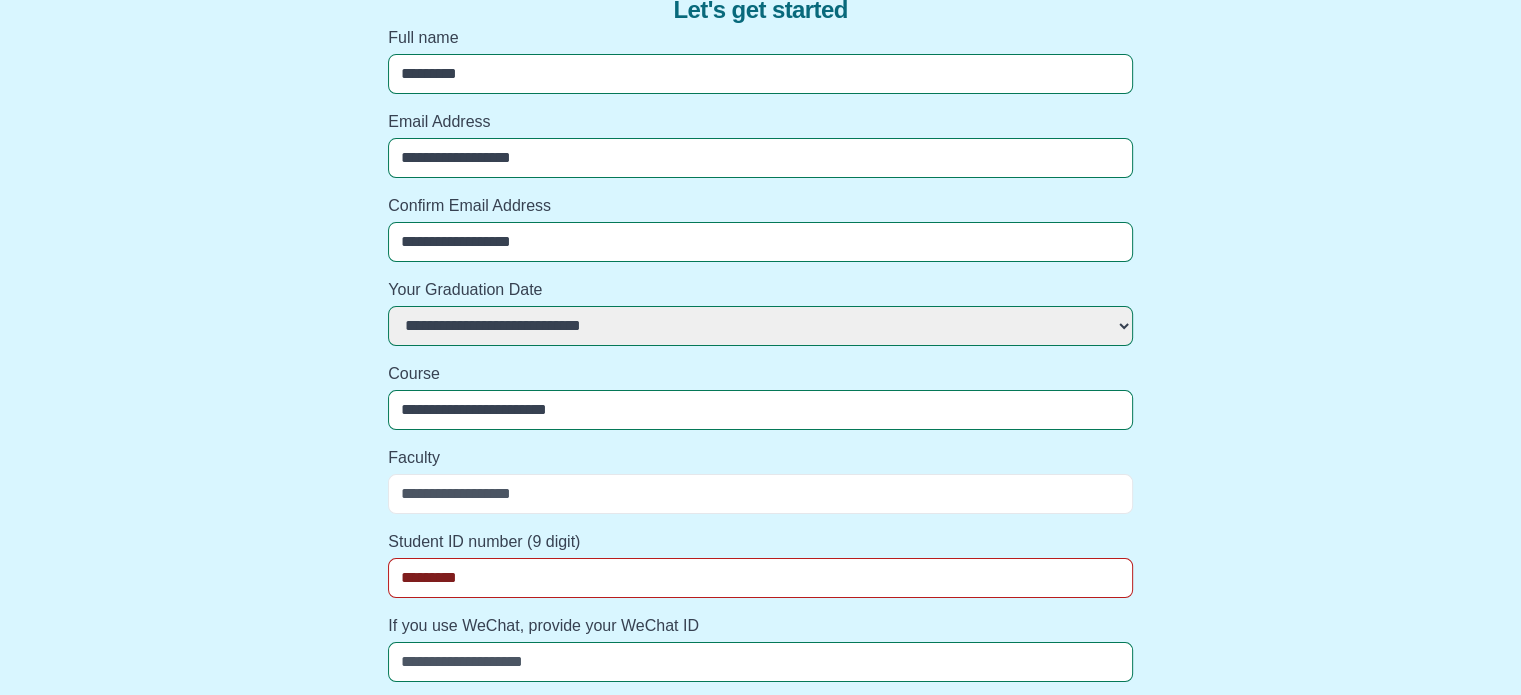select 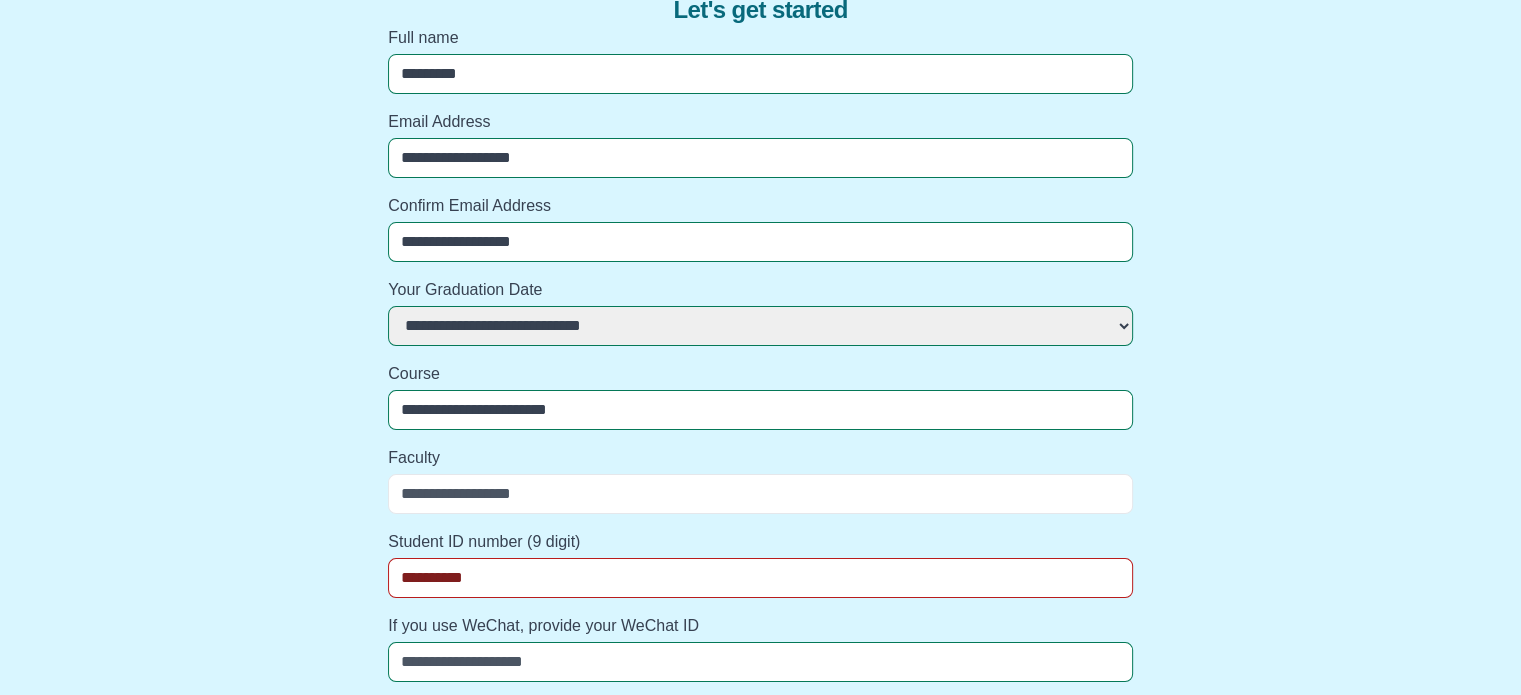 select 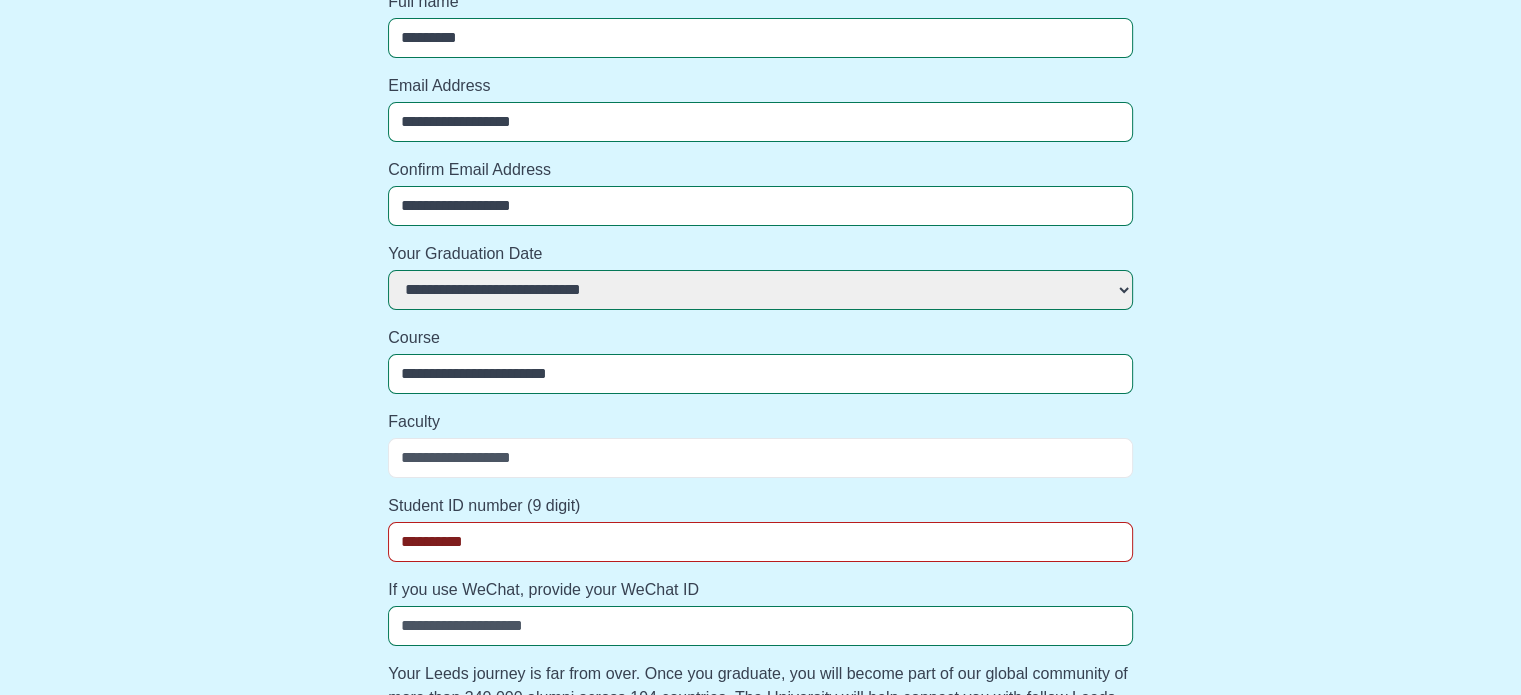 scroll, scrollTop: 300, scrollLeft: 0, axis: vertical 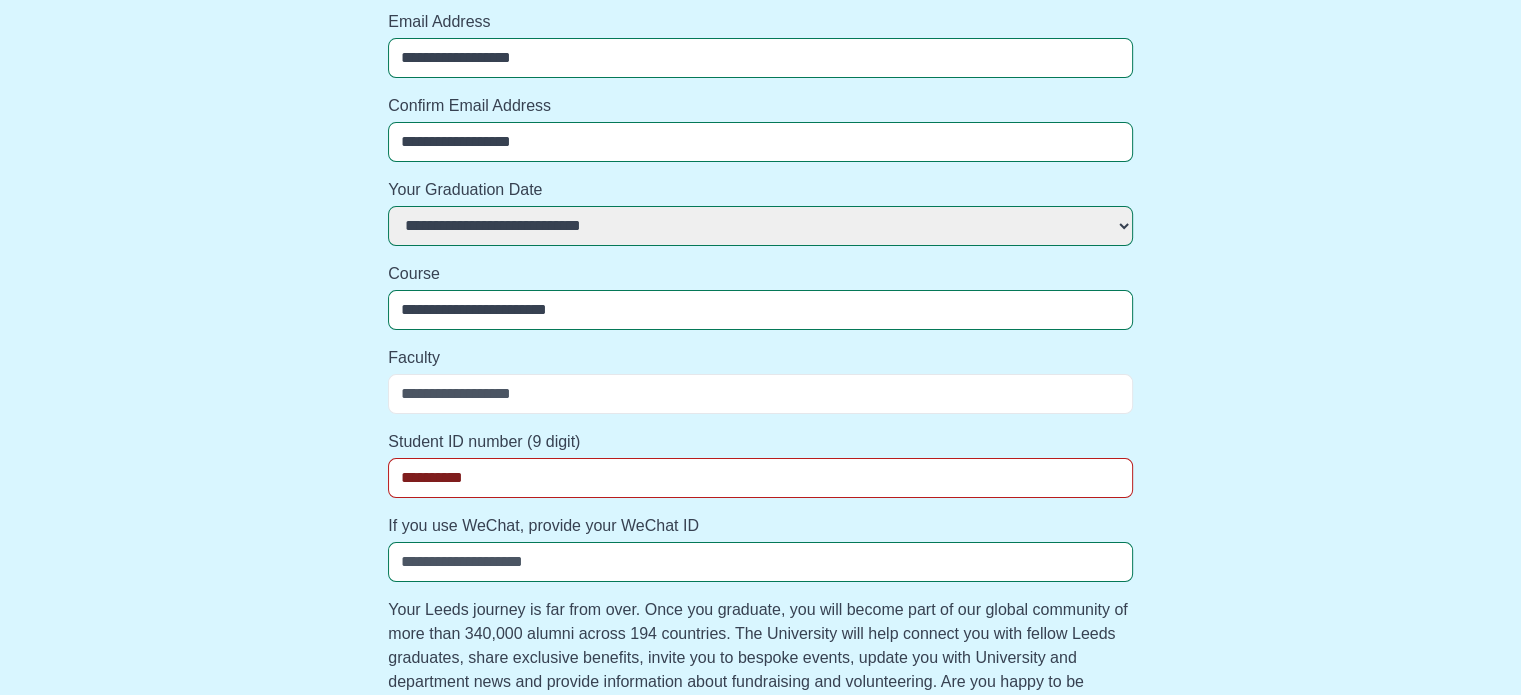 type on "*********" 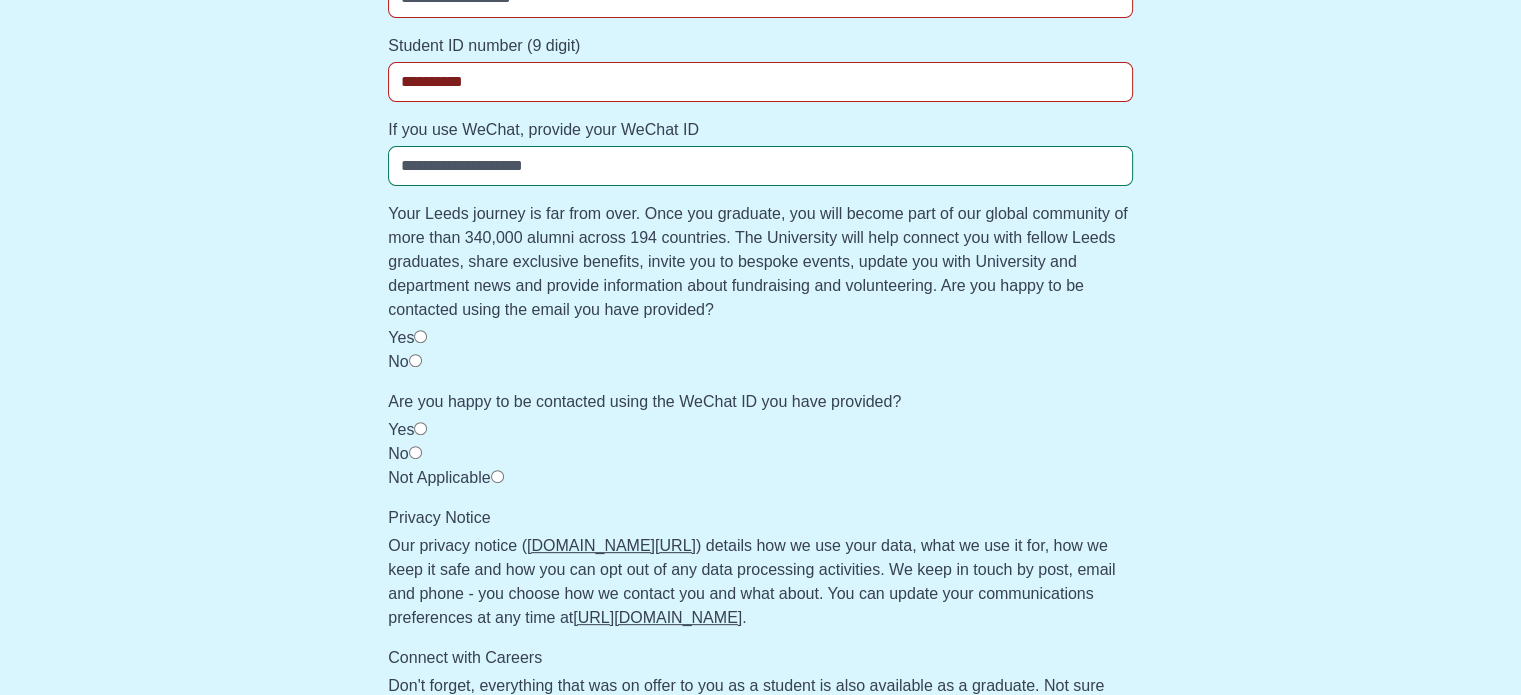 scroll, scrollTop: 700, scrollLeft: 0, axis: vertical 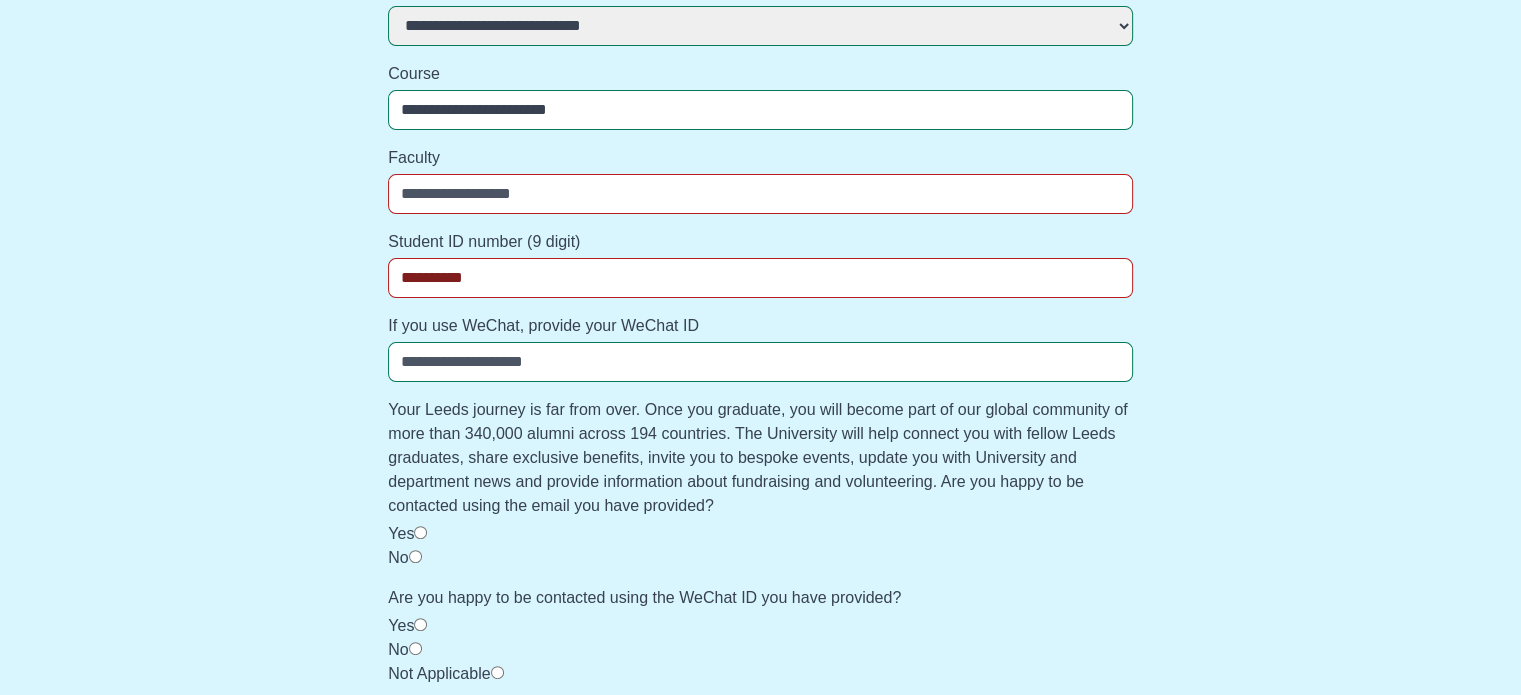 select 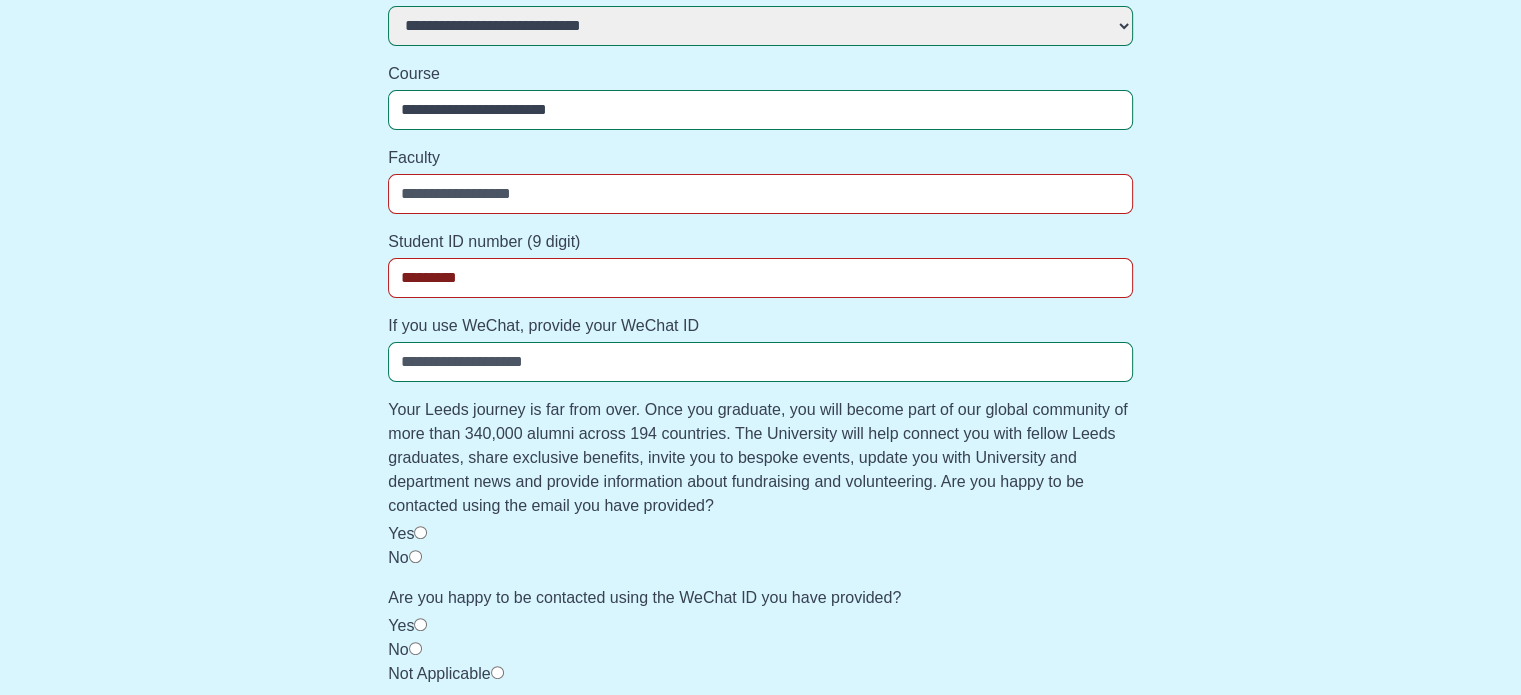 select 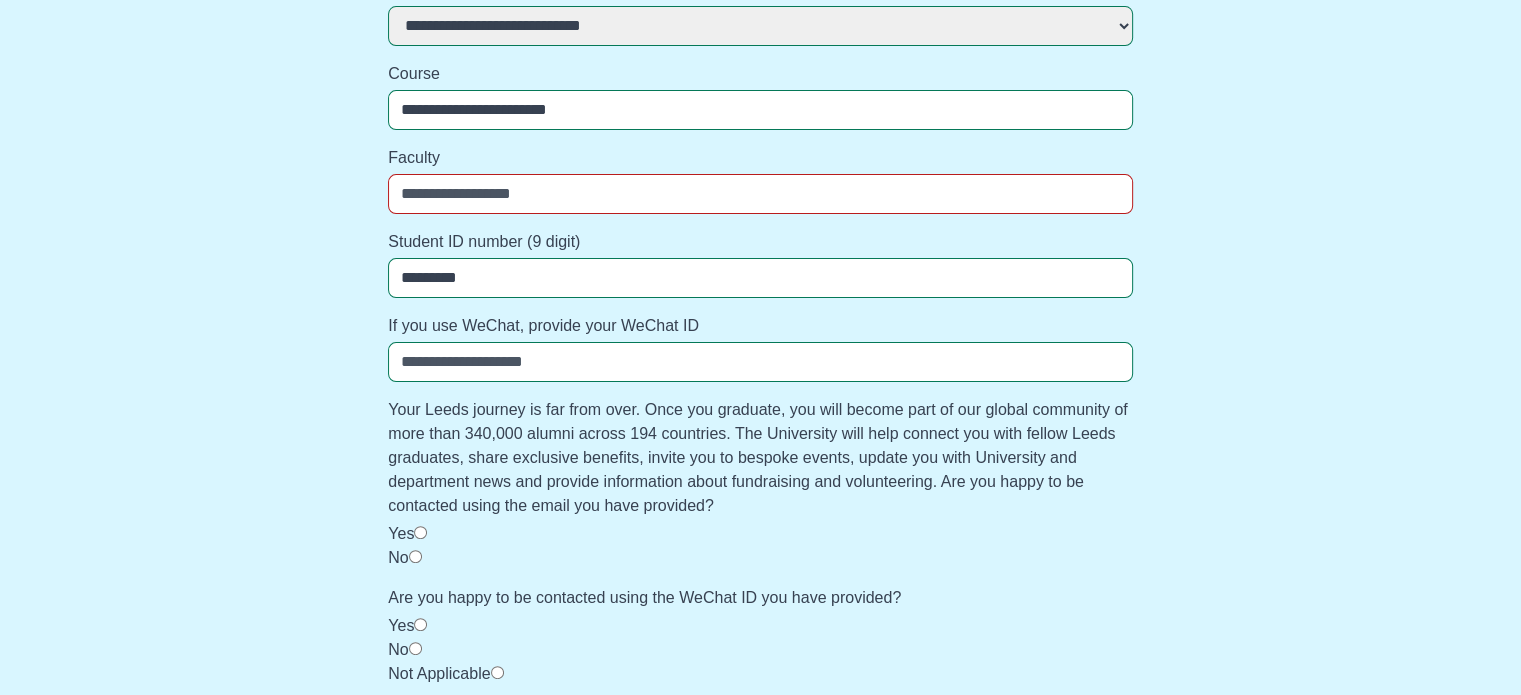 type on "*********" 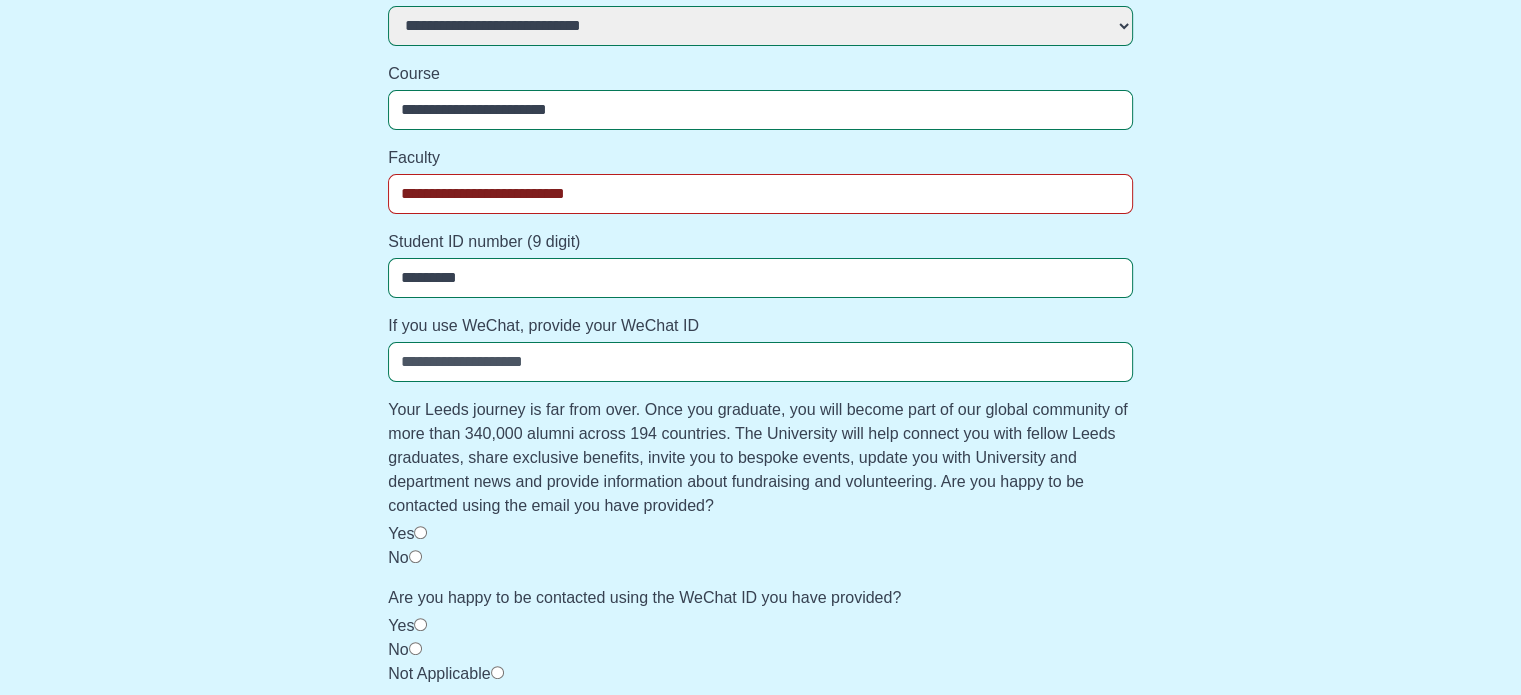 select 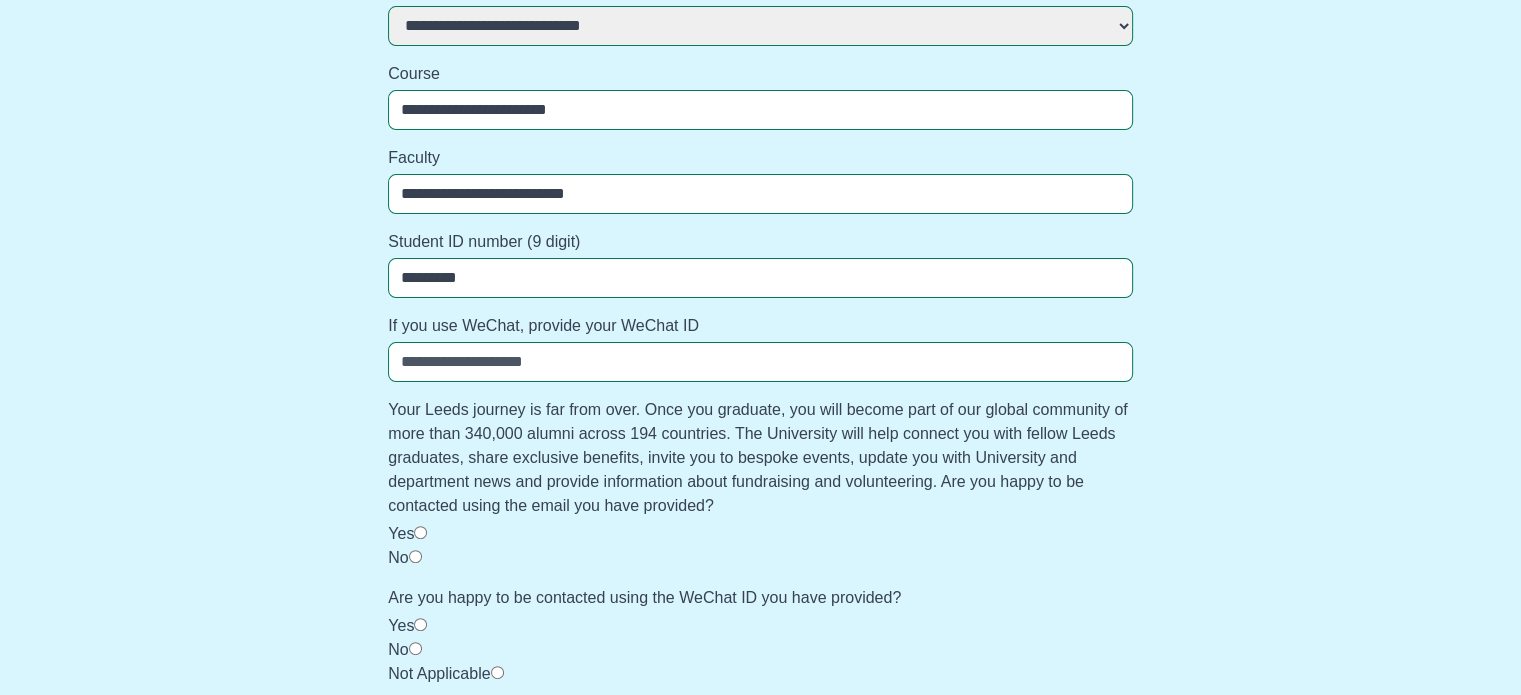 type on "**********" 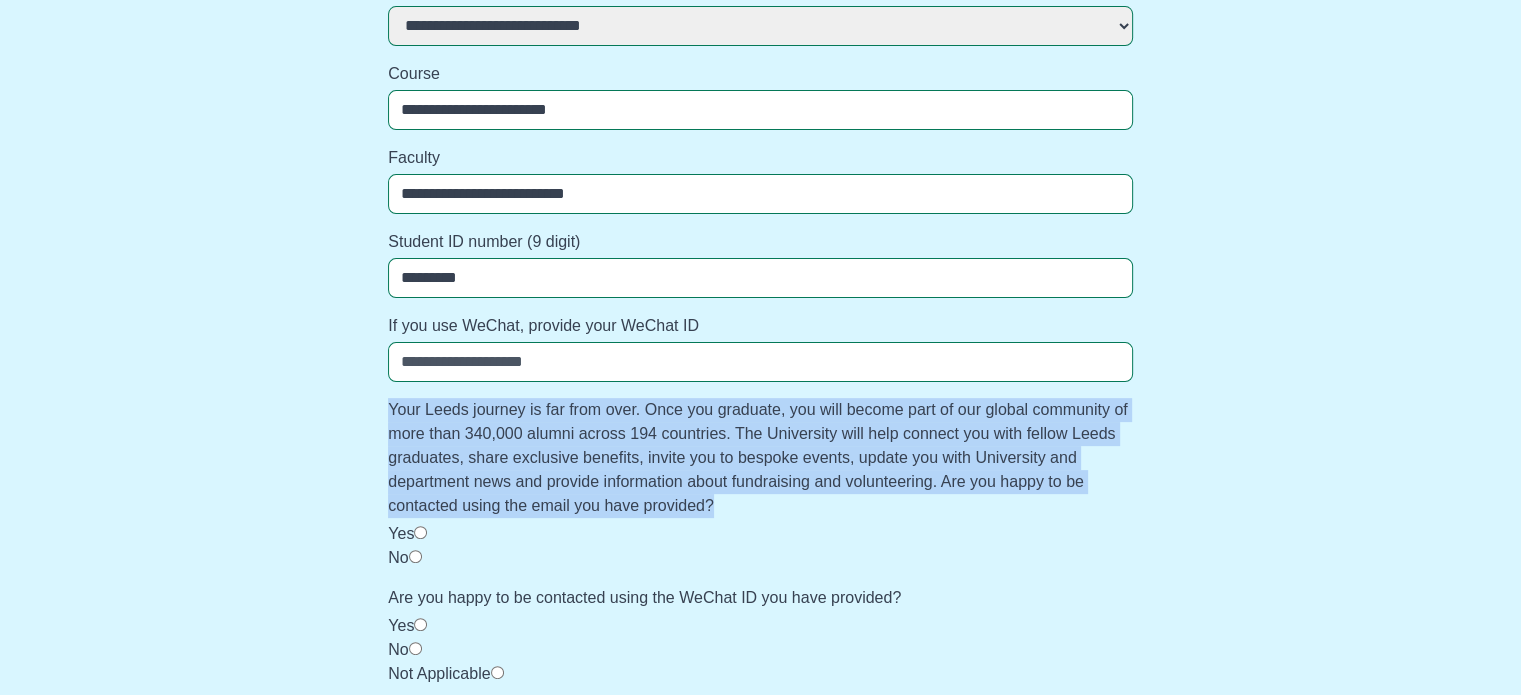 drag, startPoint x: 414, startPoint y: 411, endPoint x: 700, endPoint y: 491, distance: 296.97812 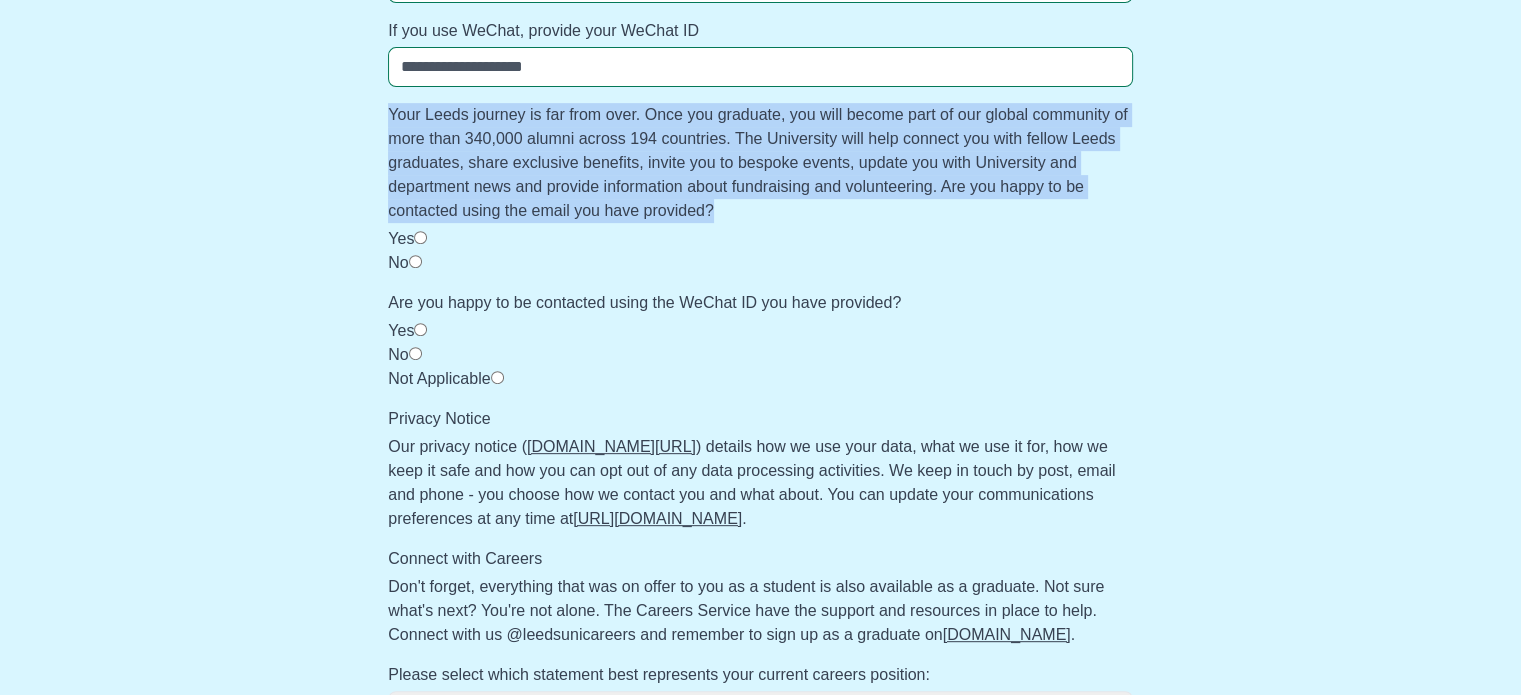 scroll, scrollTop: 800, scrollLeft: 0, axis: vertical 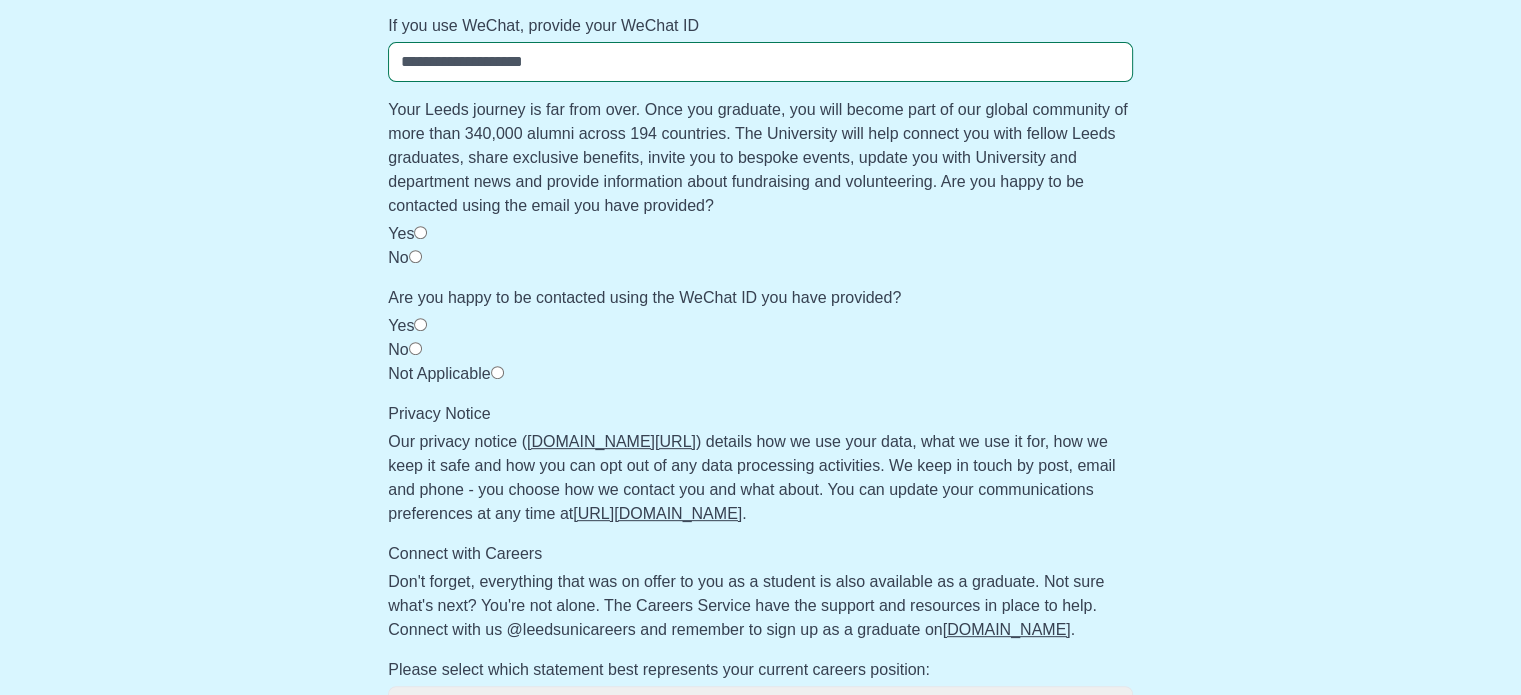 click on "Not Applicable" at bounding box center (439, 373) 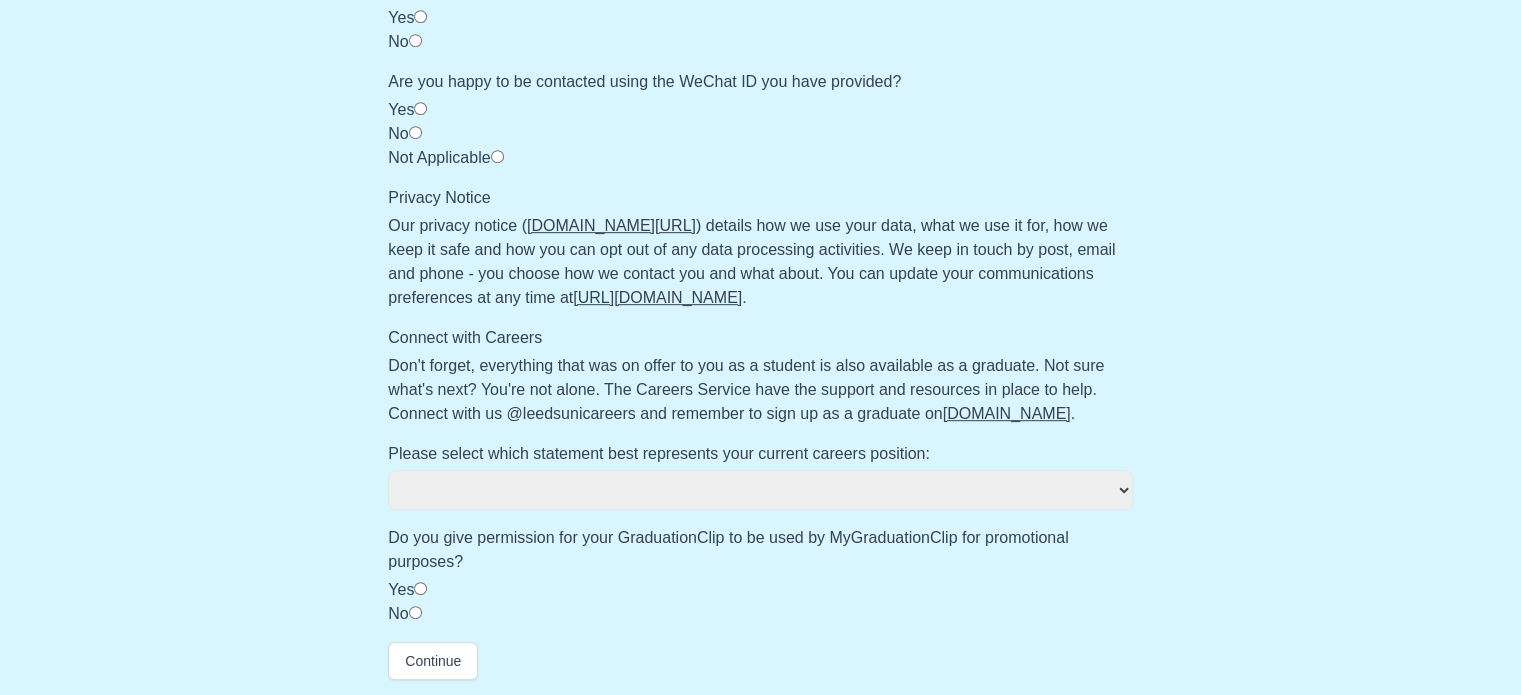 scroll, scrollTop: 1040, scrollLeft: 0, axis: vertical 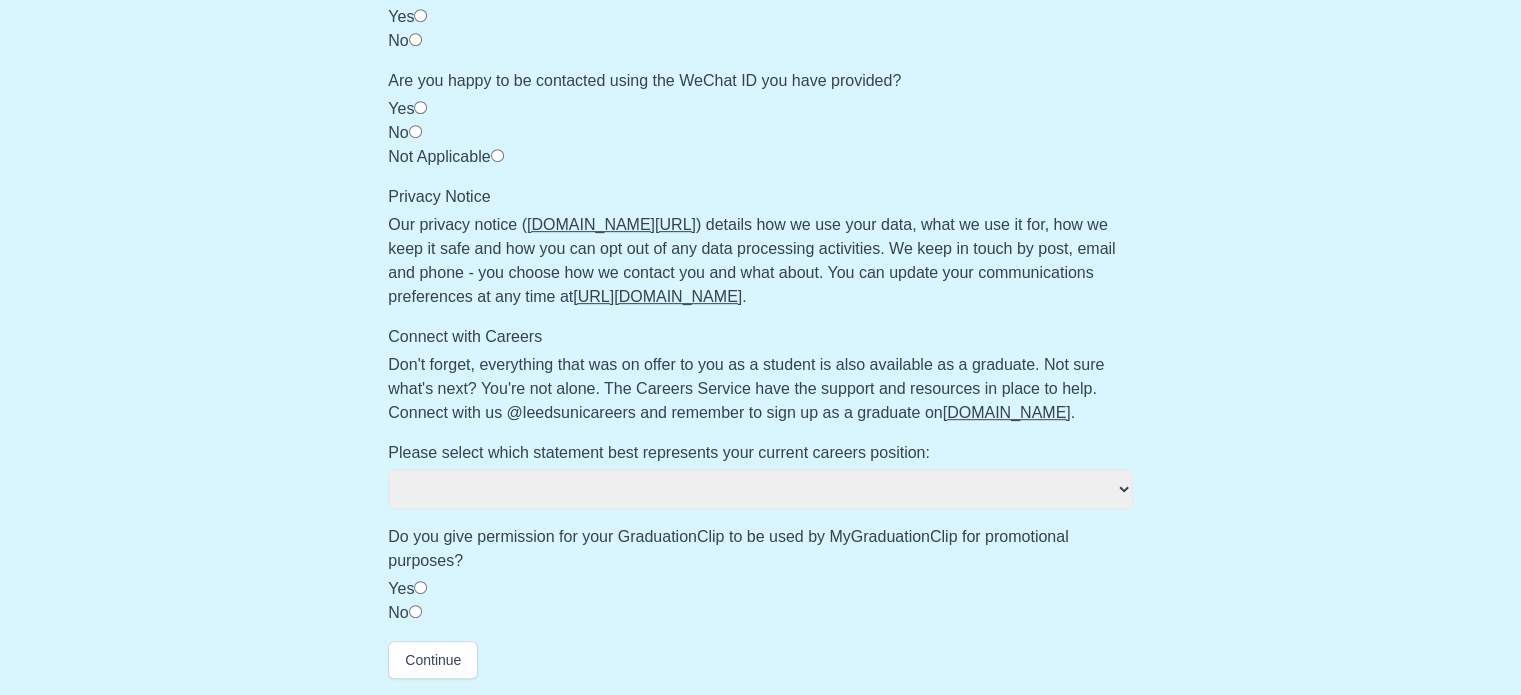 click on "**********" at bounding box center [760, 489] 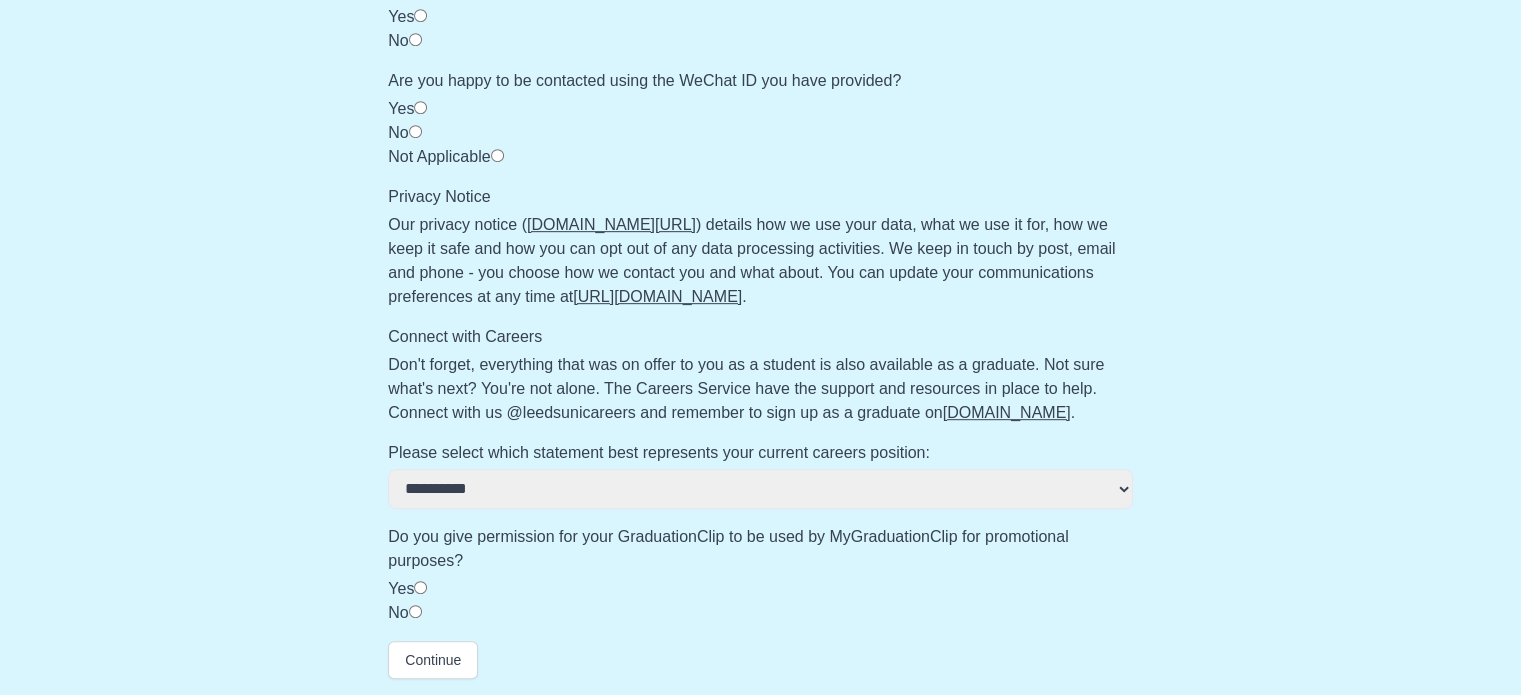 click on "**********" at bounding box center [760, 489] 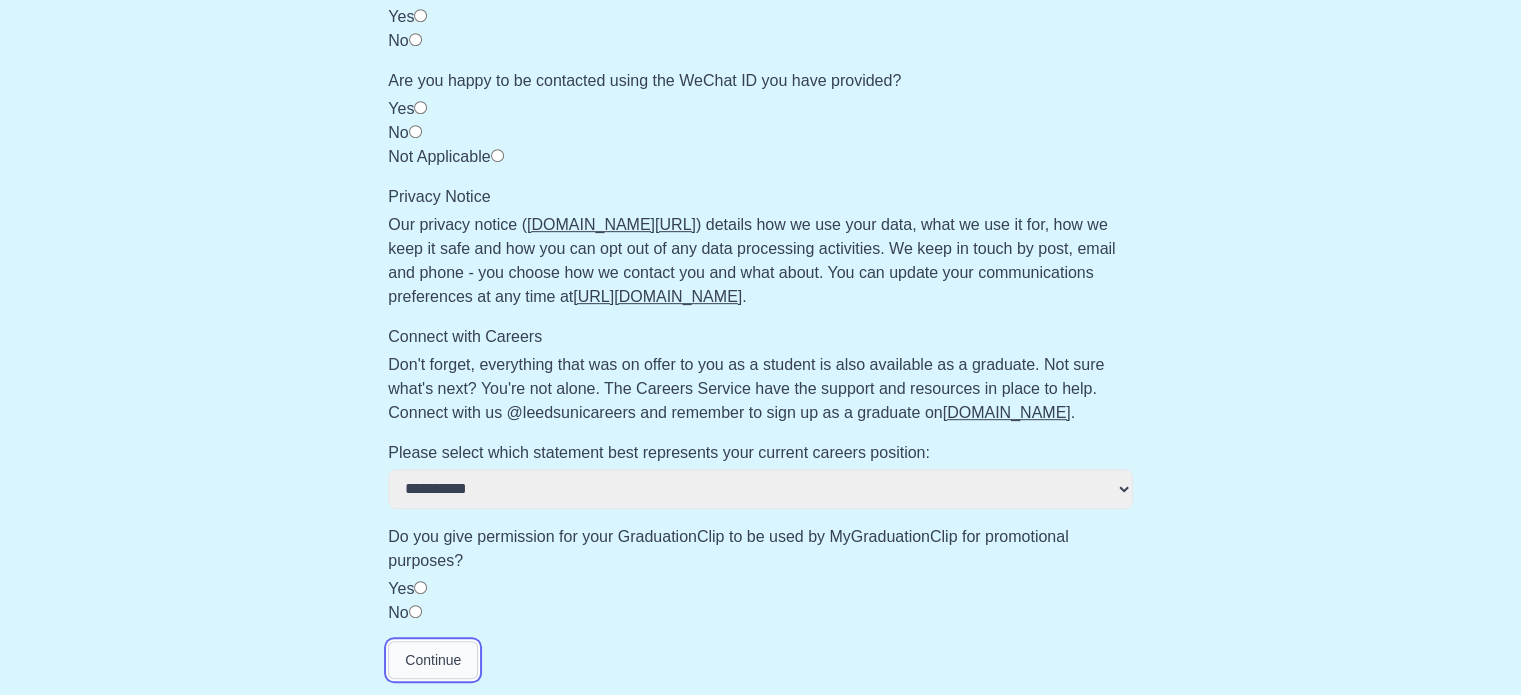 click on "Continue" at bounding box center [433, 660] 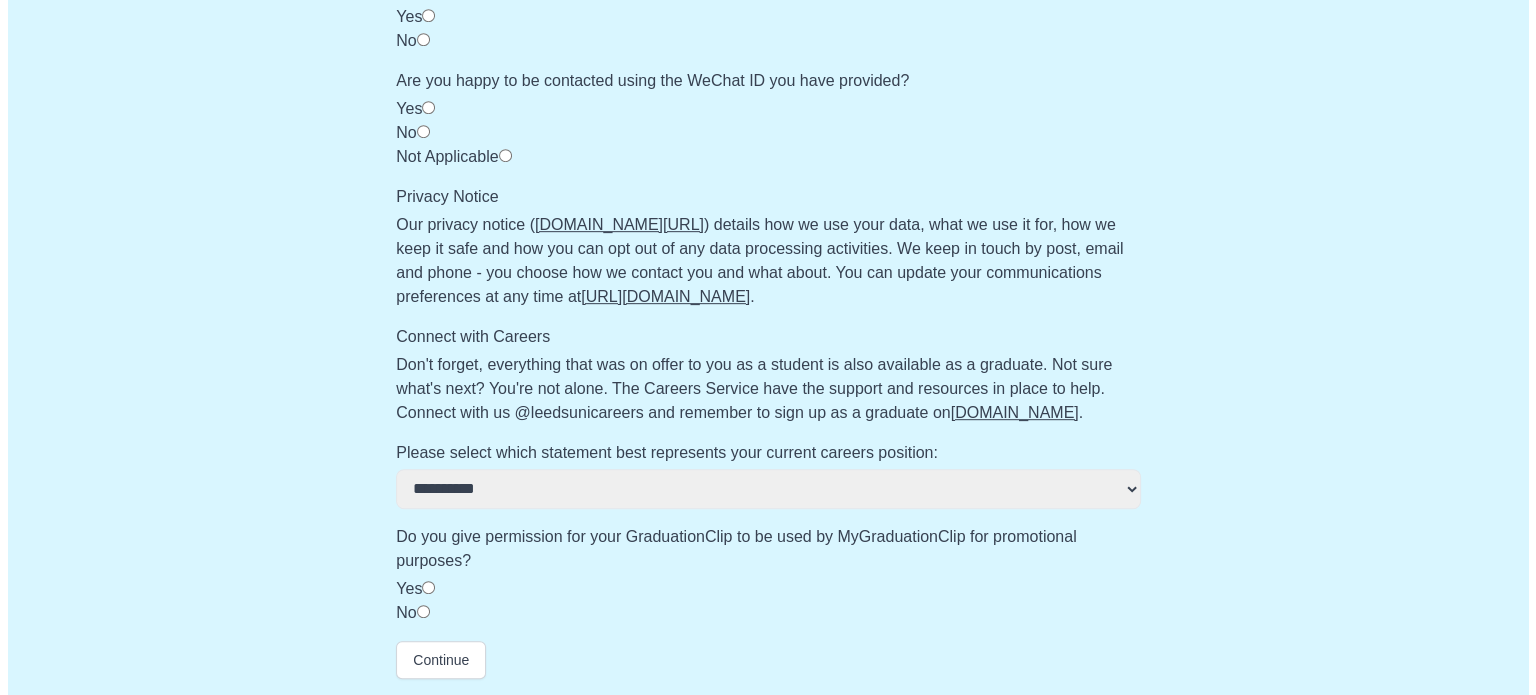 scroll, scrollTop: 0, scrollLeft: 0, axis: both 